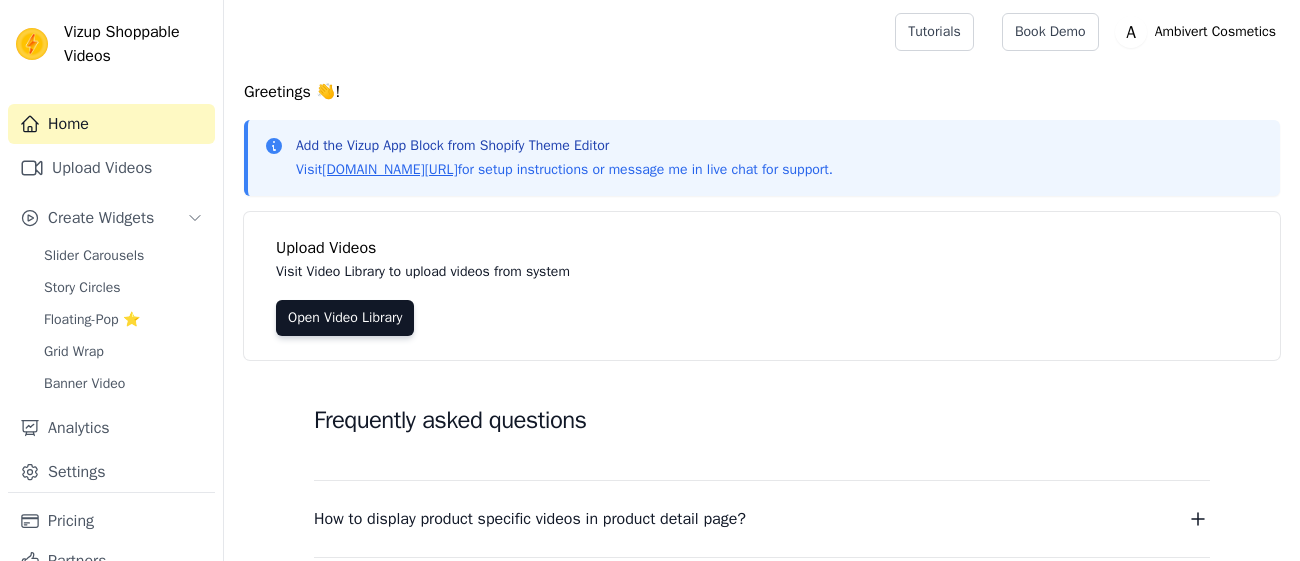 scroll, scrollTop: 275, scrollLeft: 0, axis: vertical 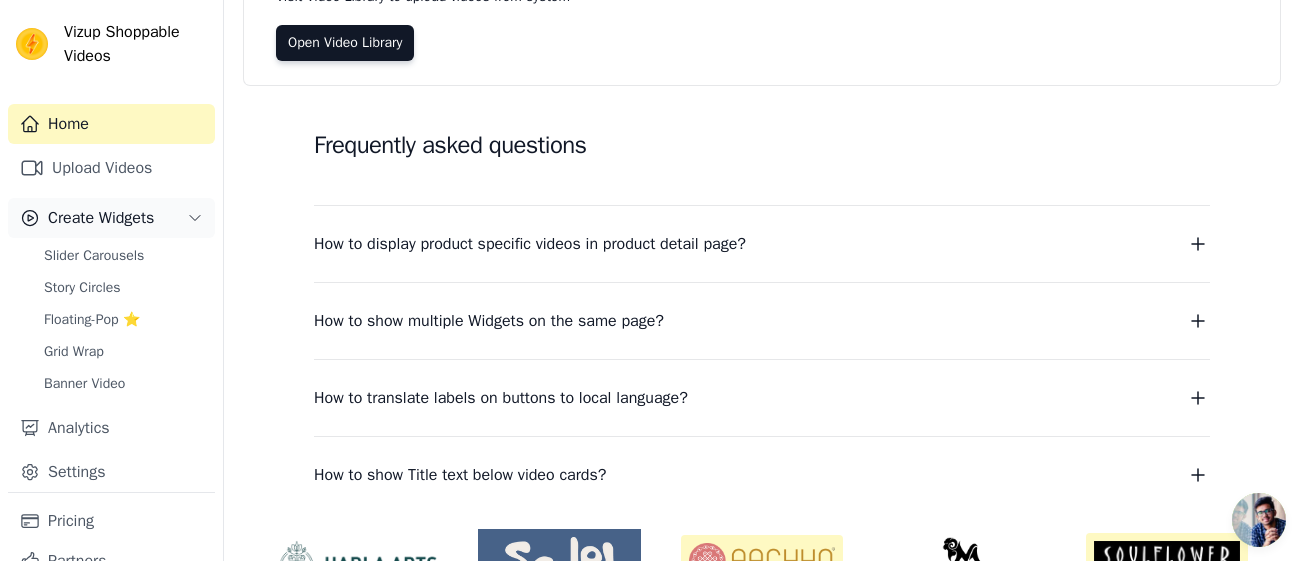 click on "Create Widgets" at bounding box center [111, 218] 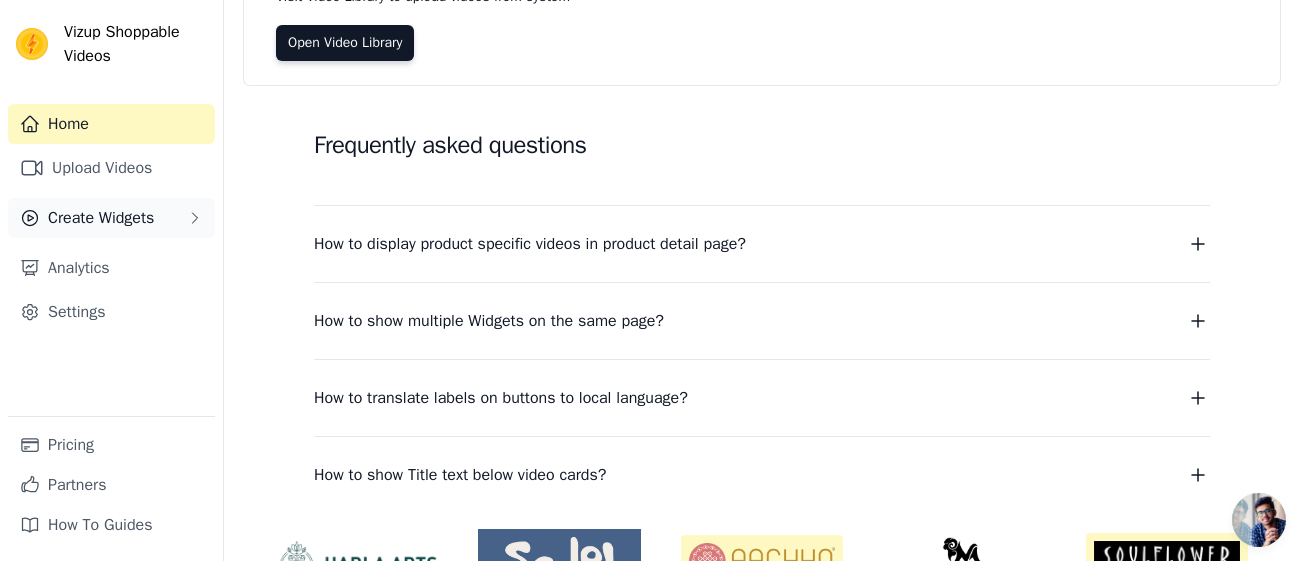 click on "Create Widgets" at bounding box center (111, 218) 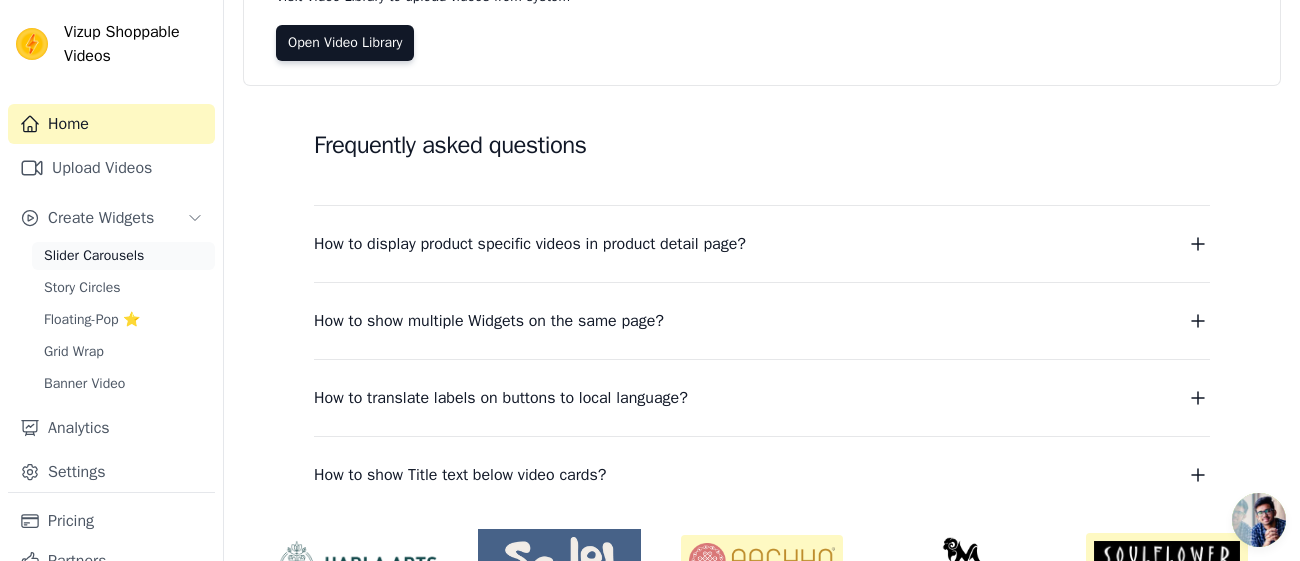 click on "Slider Carousels" at bounding box center (94, 256) 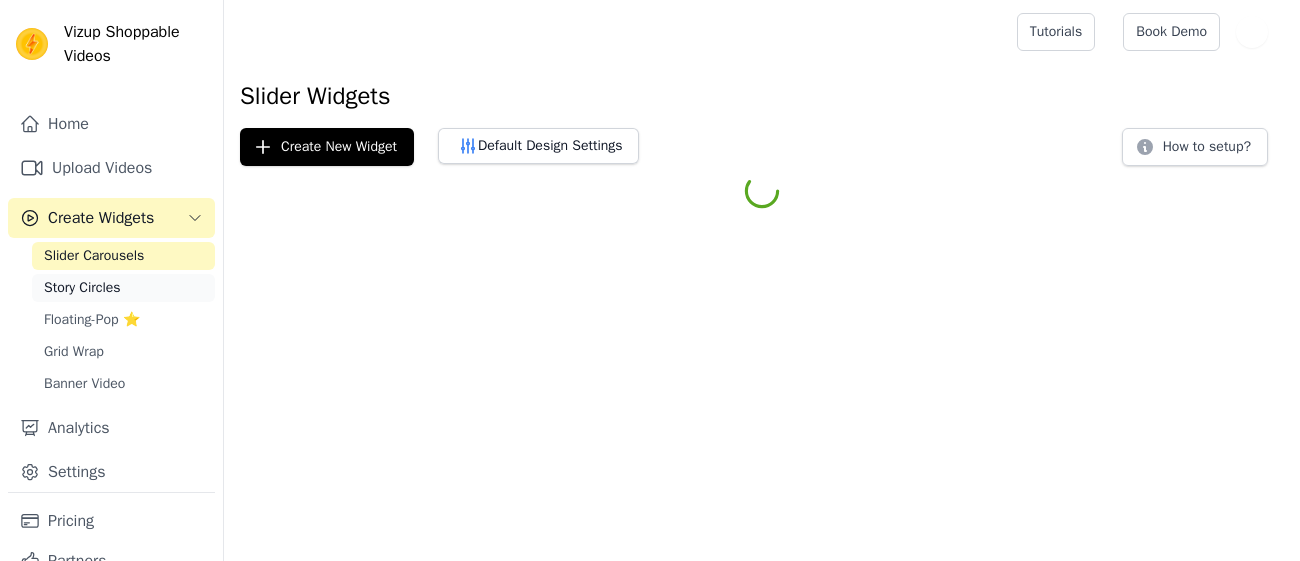scroll, scrollTop: 0, scrollLeft: 0, axis: both 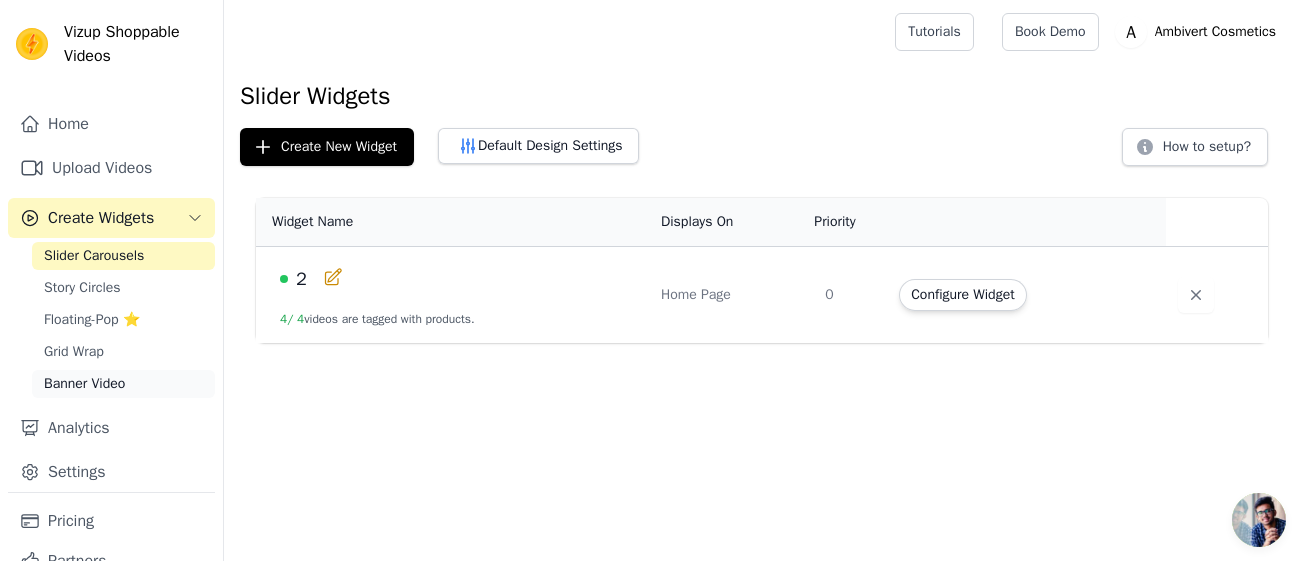 click on "Banner Video" at bounding box center [84, 384] 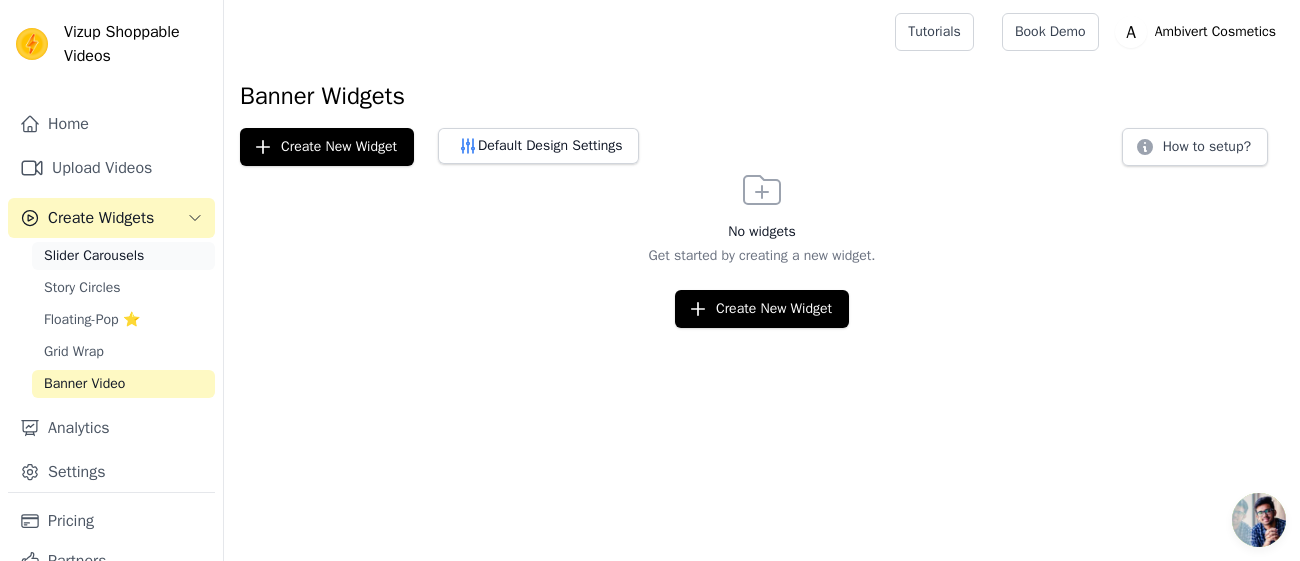 click on "Slider Carousels" at bounding box center (94, 256) 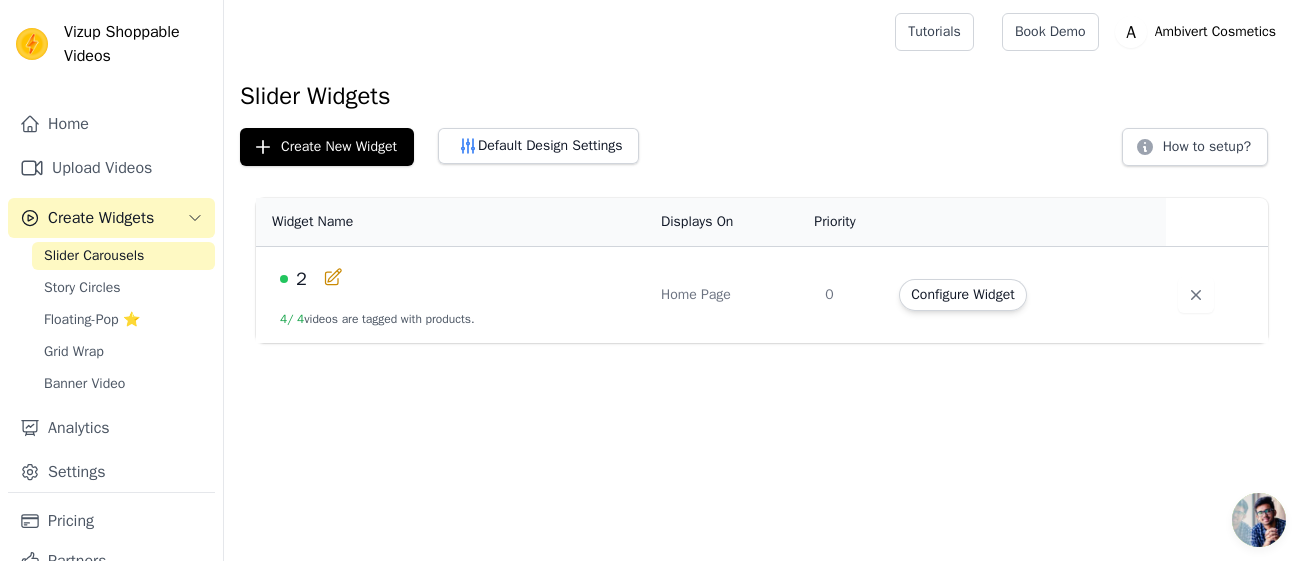 click 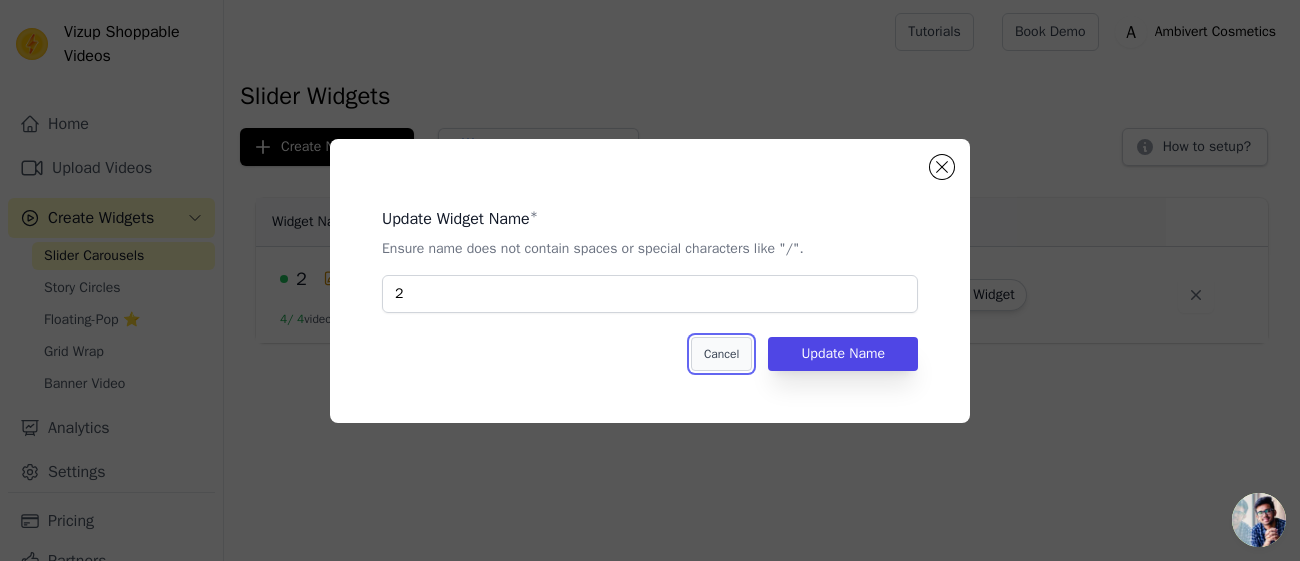 click on "Cancel" at bounding box center (721, 354) 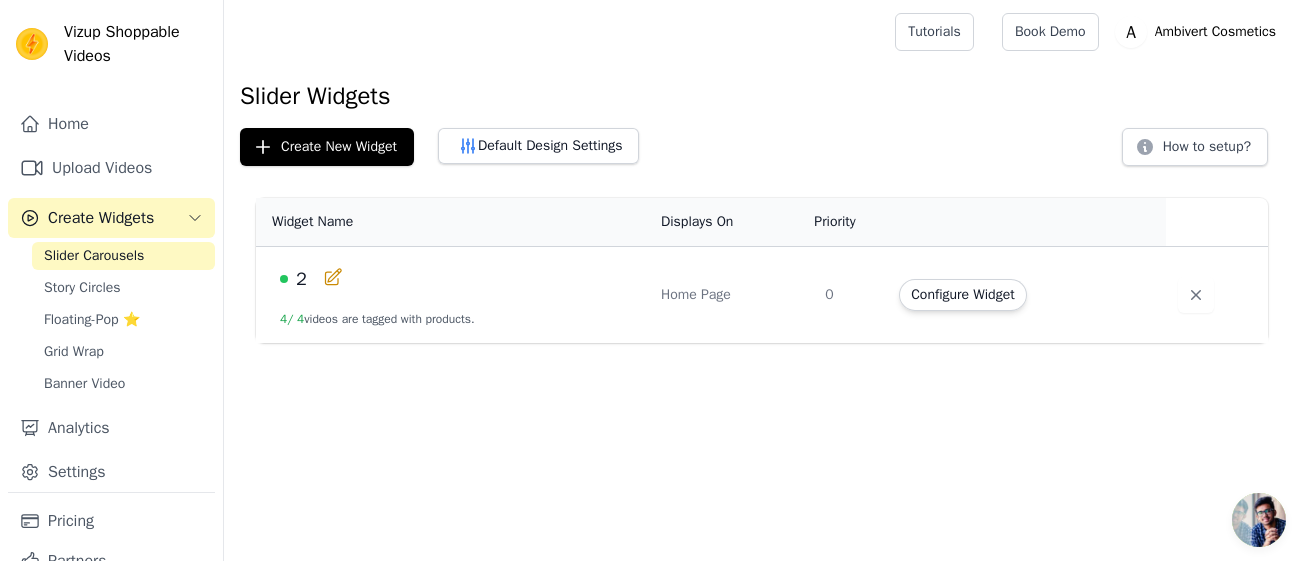 click 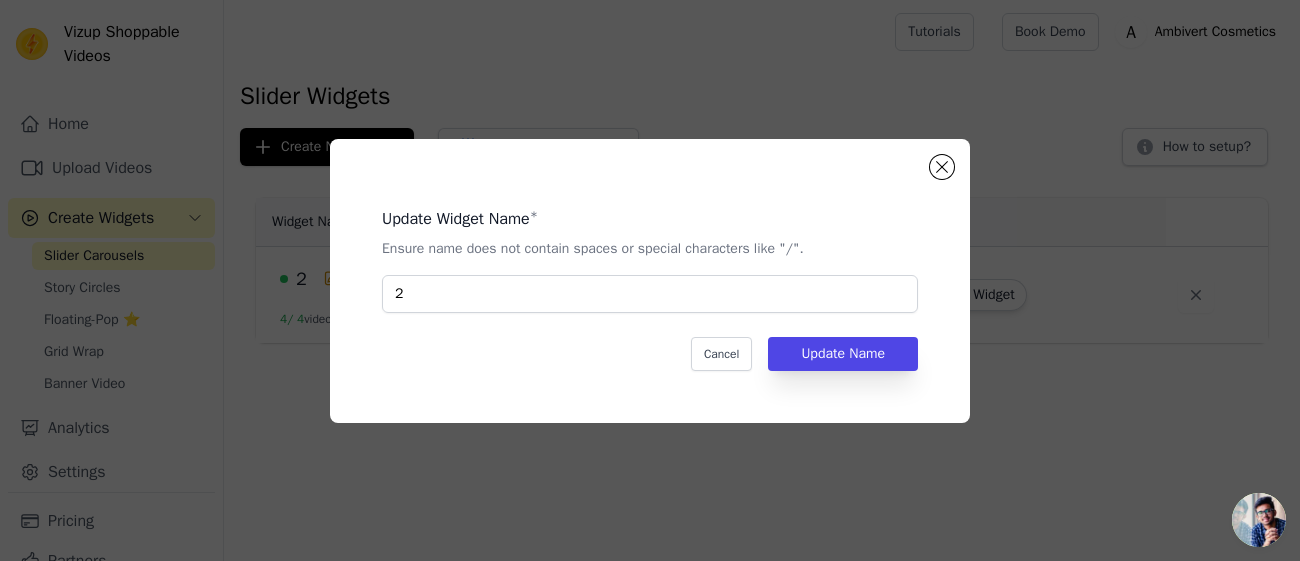 click on "Update Widget Name   *   Ensure name does not contain spaces or special characters like "/".   2   Cancel   Update Name" at bounding box center (650, 281) 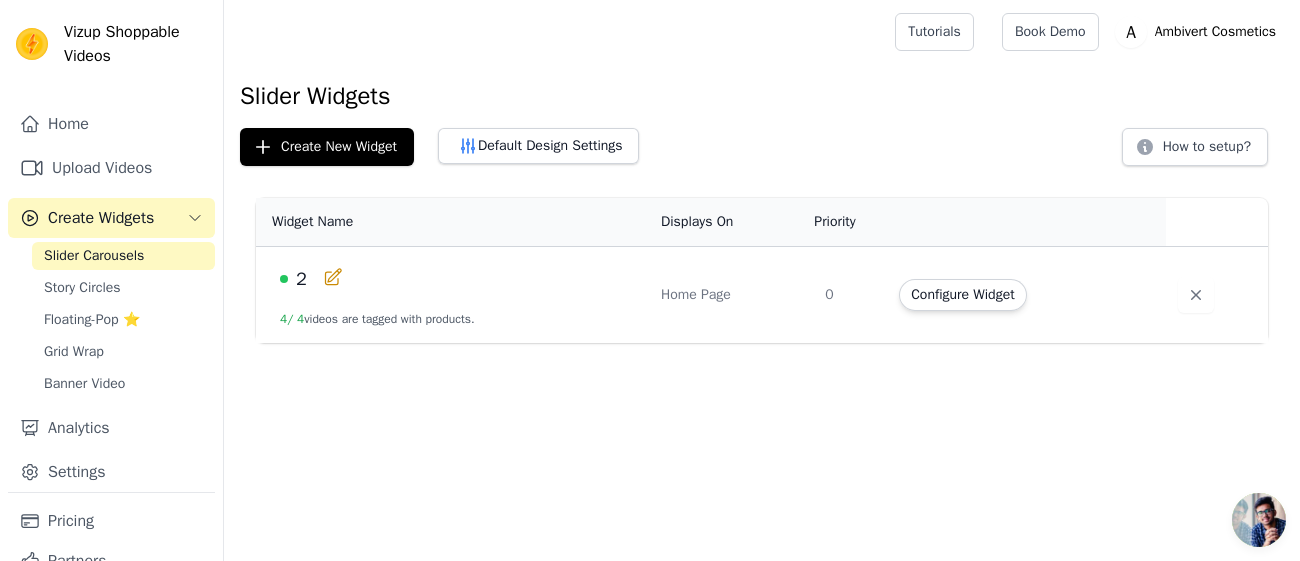 click on "2" at bounding box center (458, 279) 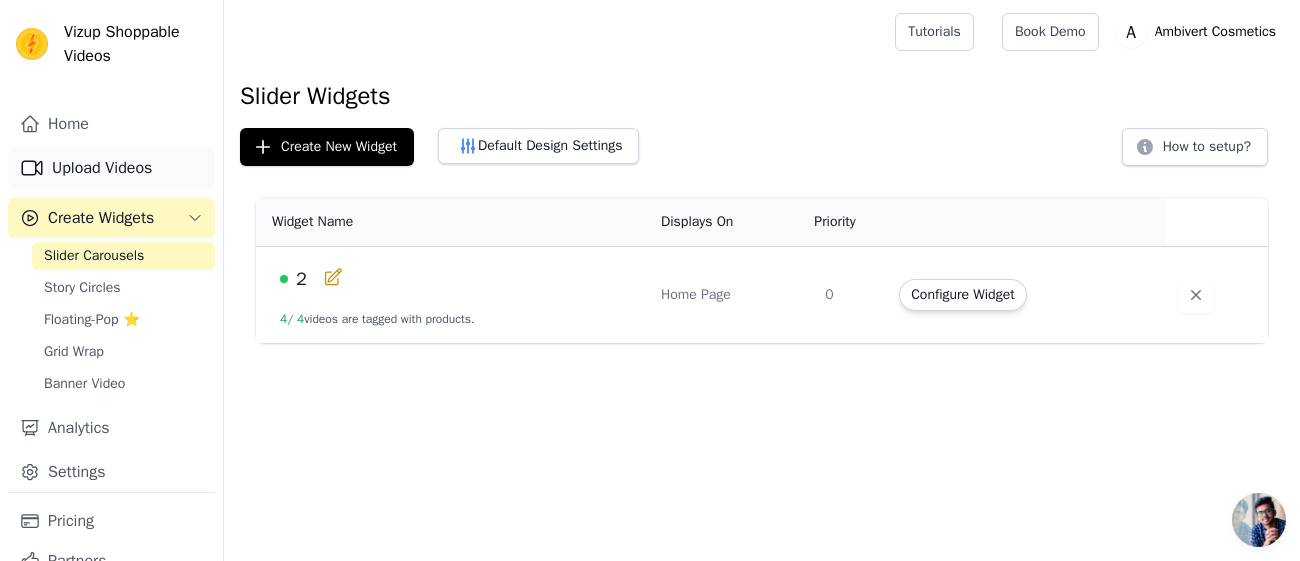 click on "Upload Videos" at bounding box center (111, 168) 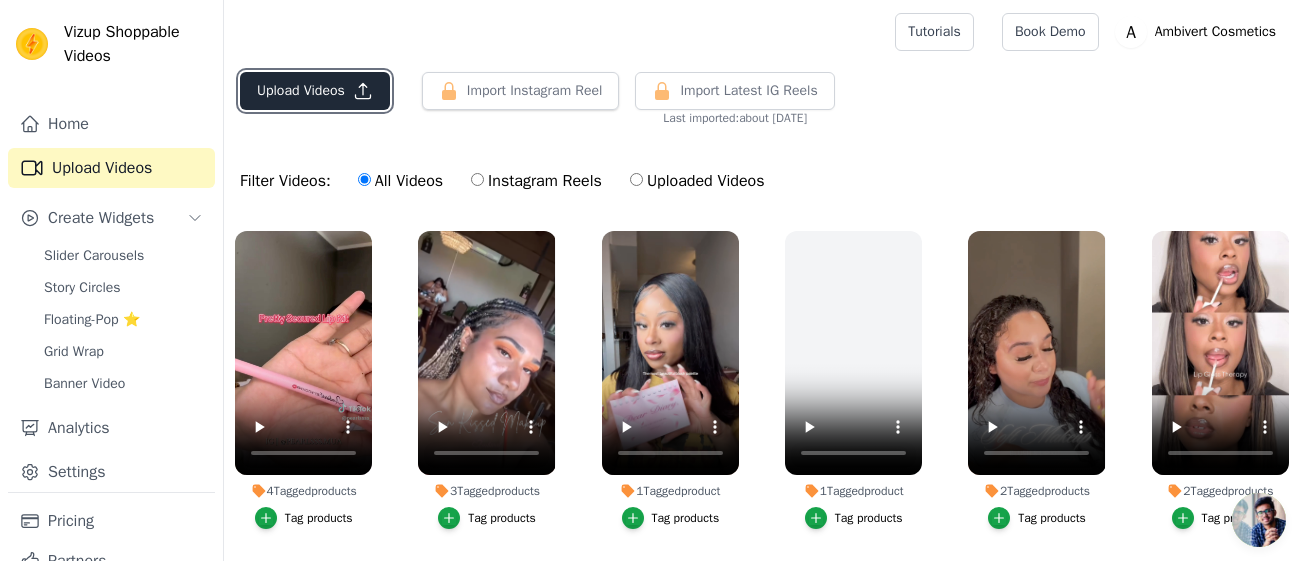 click on "Upload Videos" at bounding box center [315, 91] 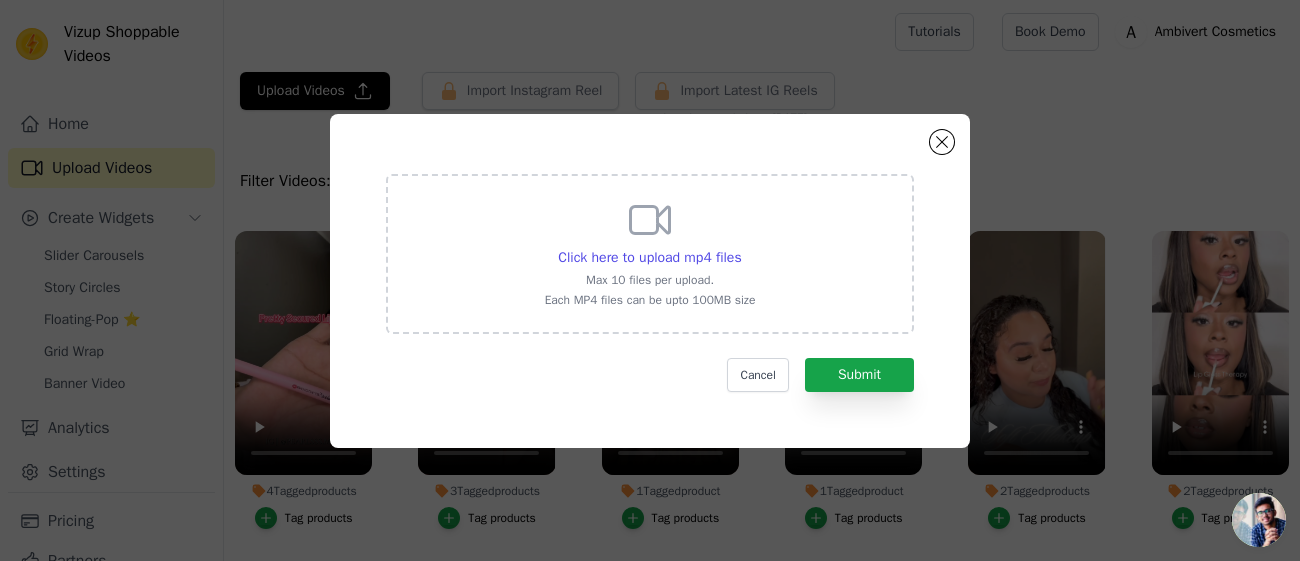 click on "Click here to upload mp4 files     Max 10 files per upload.   Each MP4 files can be upto 100MB size" at bounding box center [650, 252] 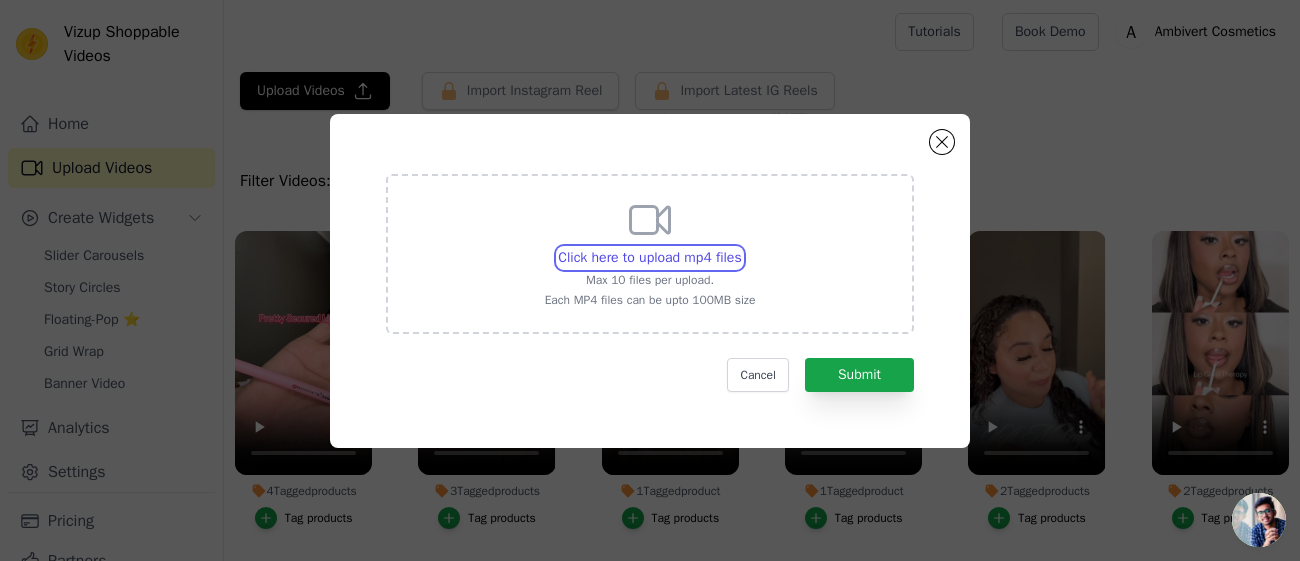 click on "Click here to upload mp4 files     Max 10 files per upload.   Each MP4 files can be upto 100MB size" at bounding box center [741, 247] 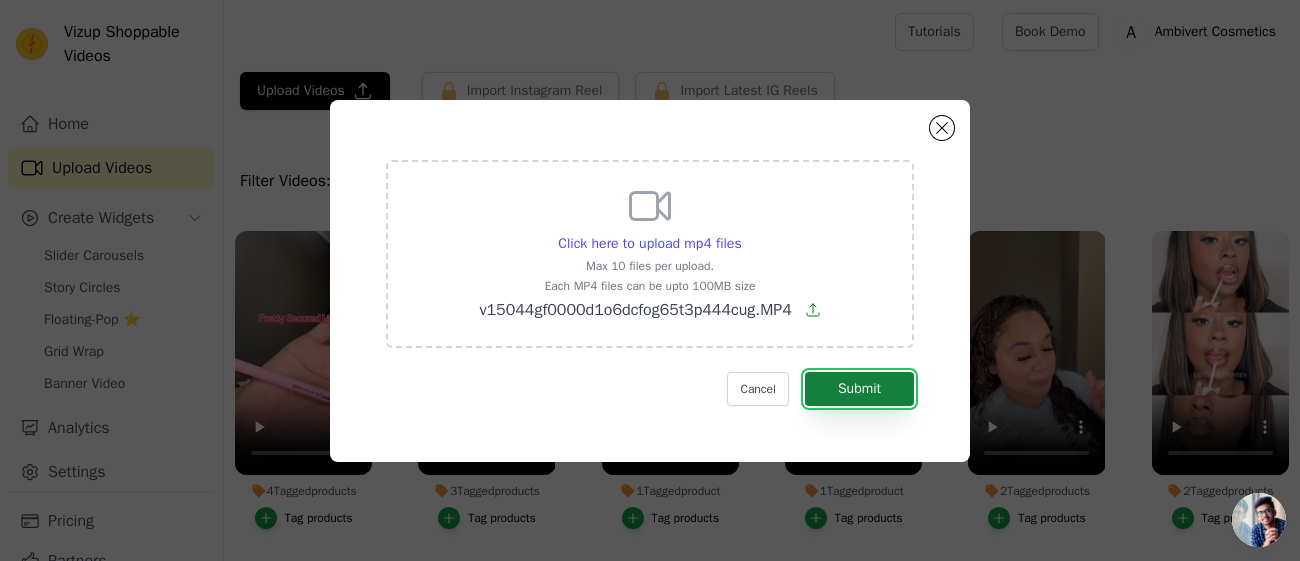 click on "Submit" at bounding box center (859, 389) 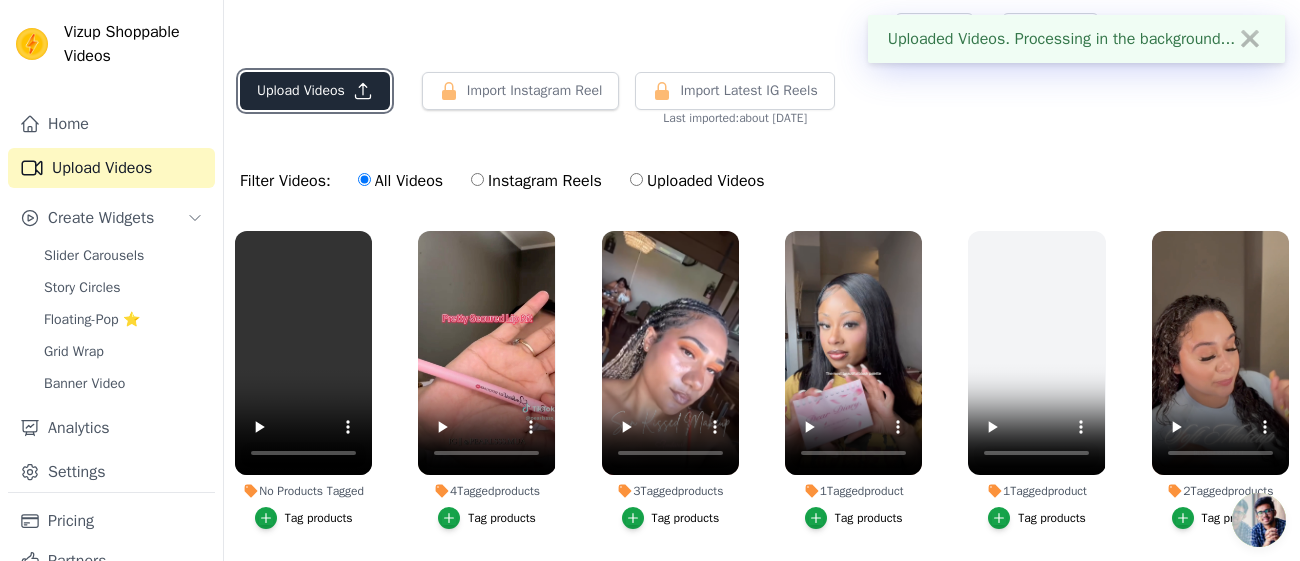 click on "Upload Videos" at bounding box center [315, 91] 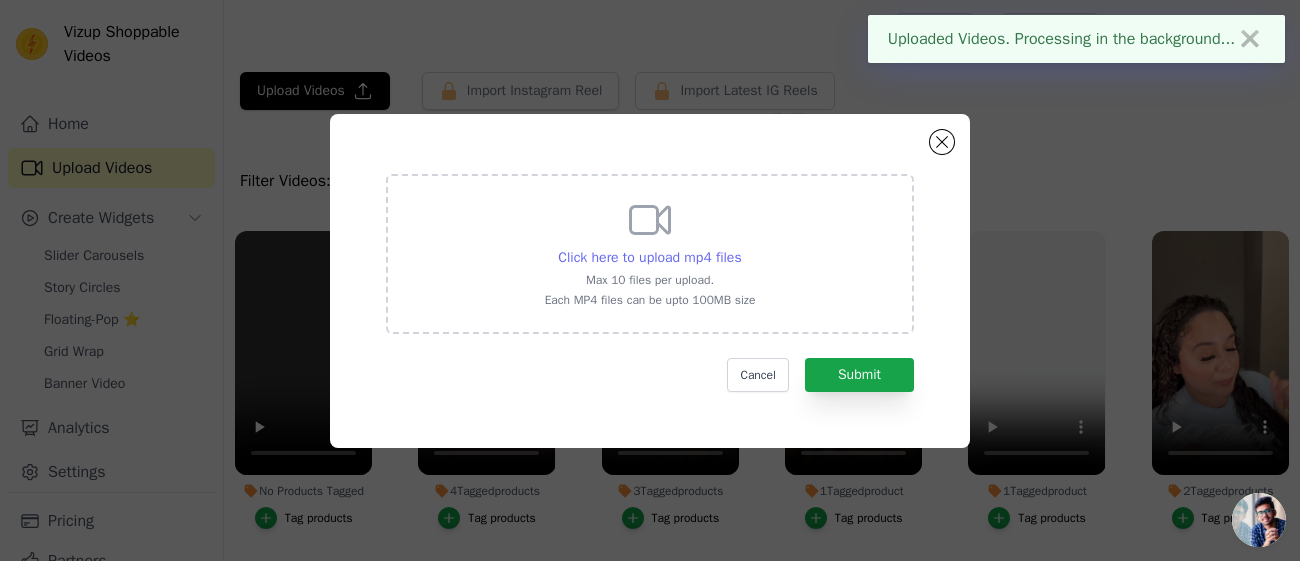 click on "Click here to upload mp4 files" at bounding box center (649, 257) 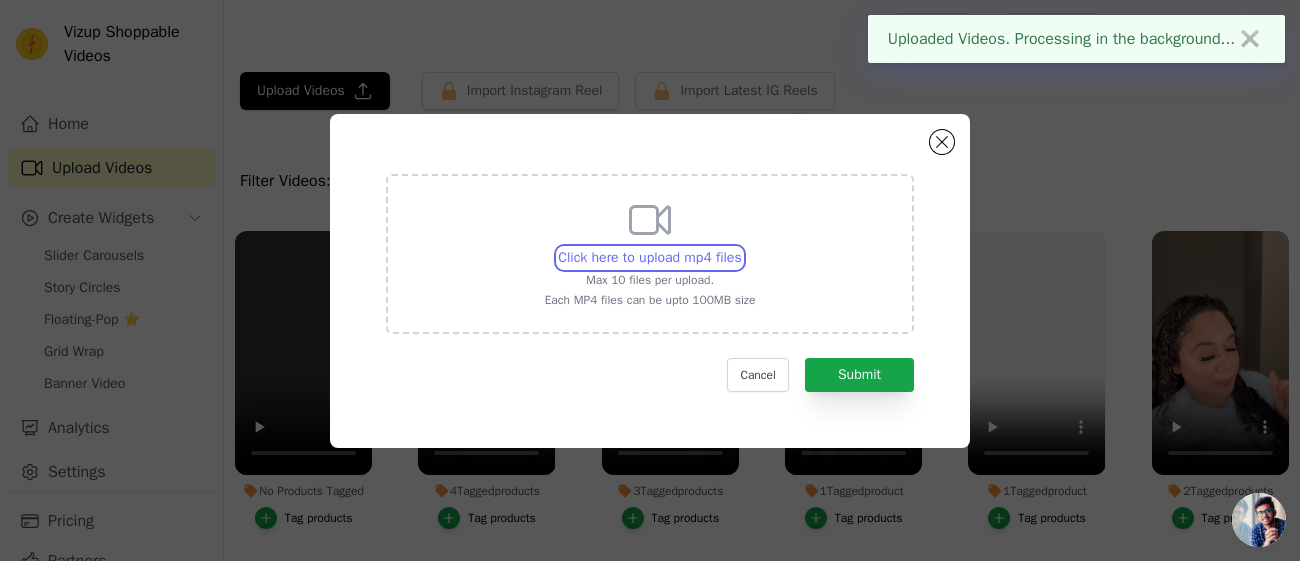 click on "Click here to upload mp4 files     Max 10 files per upload.   Each MP4 files can be upto 100MB size" at bounding box center [741, 247] 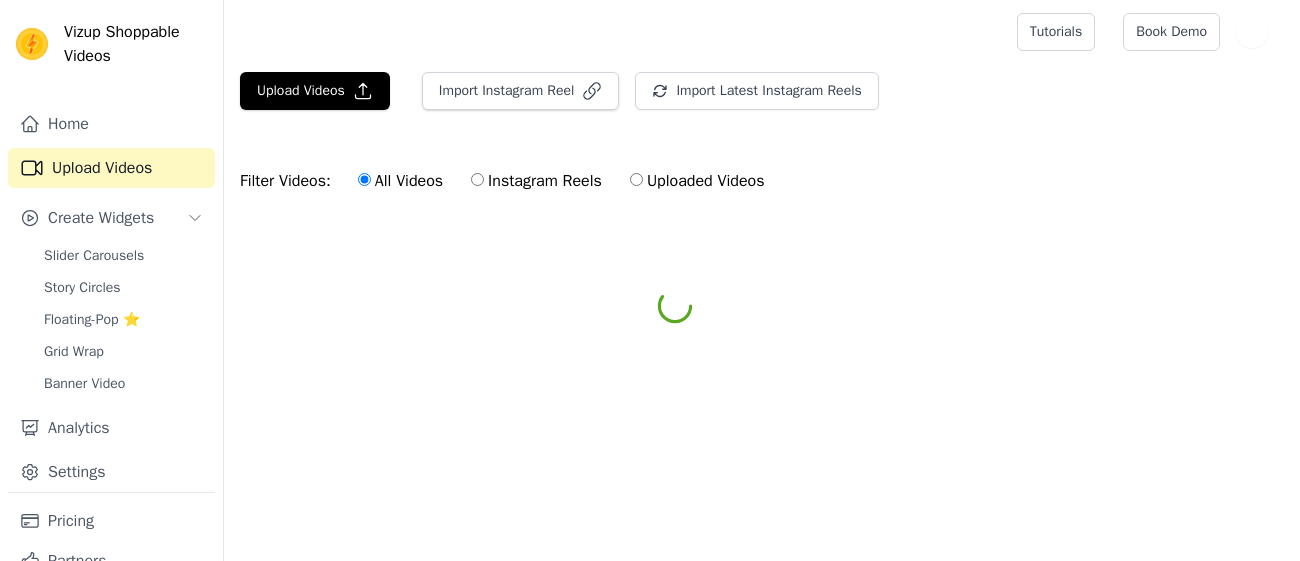 scroll, scrollTop: 0, scrollLeft: 0, axis: both 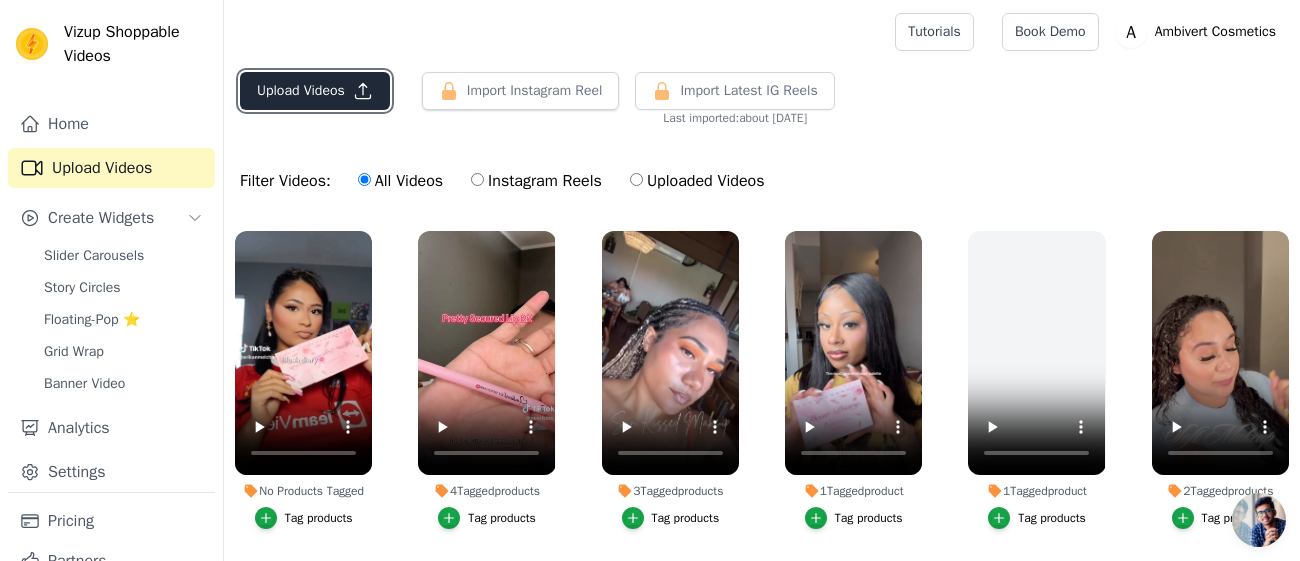 click on "Upload Videos" at bounding box center (315, 91) 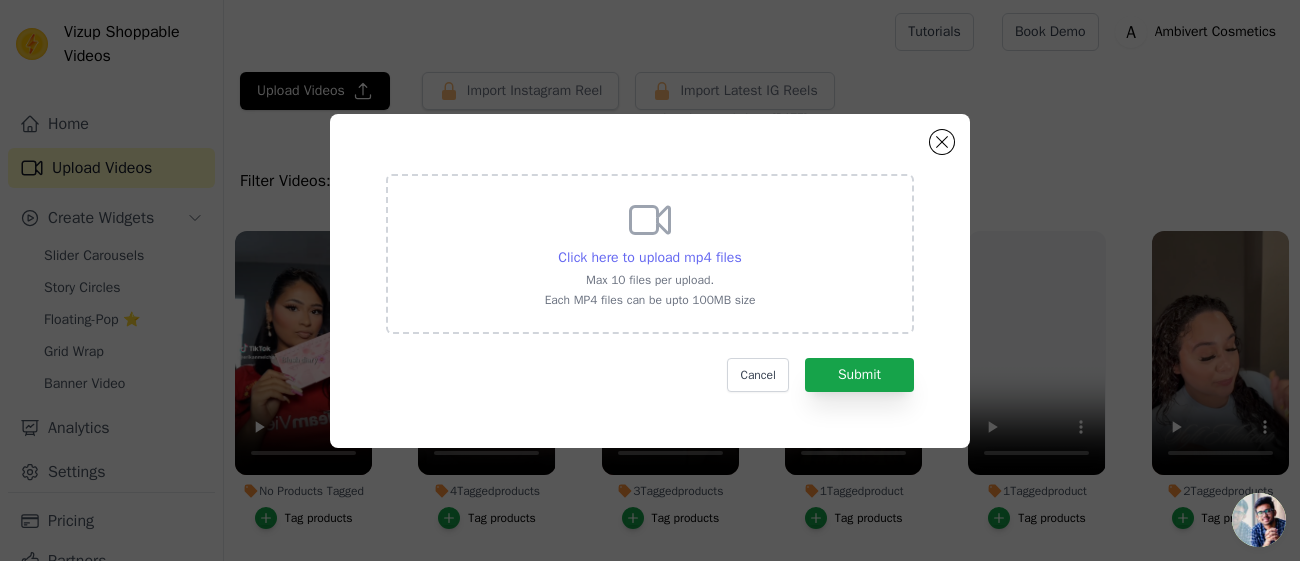 click on "Click here to upload mp4 files" at bounding box center [649, 257] 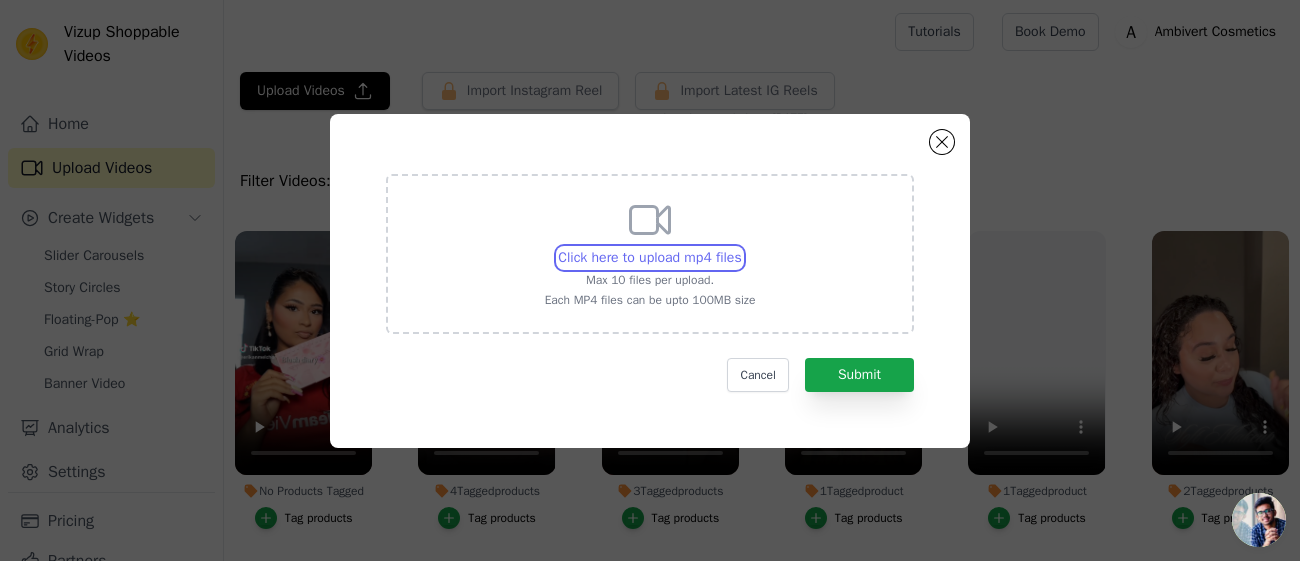 click on "Click here to upload mp4 files     Max 10 files per upload.   Each MP4 files can be upto 100MB size" at bounding box center (741, 247) 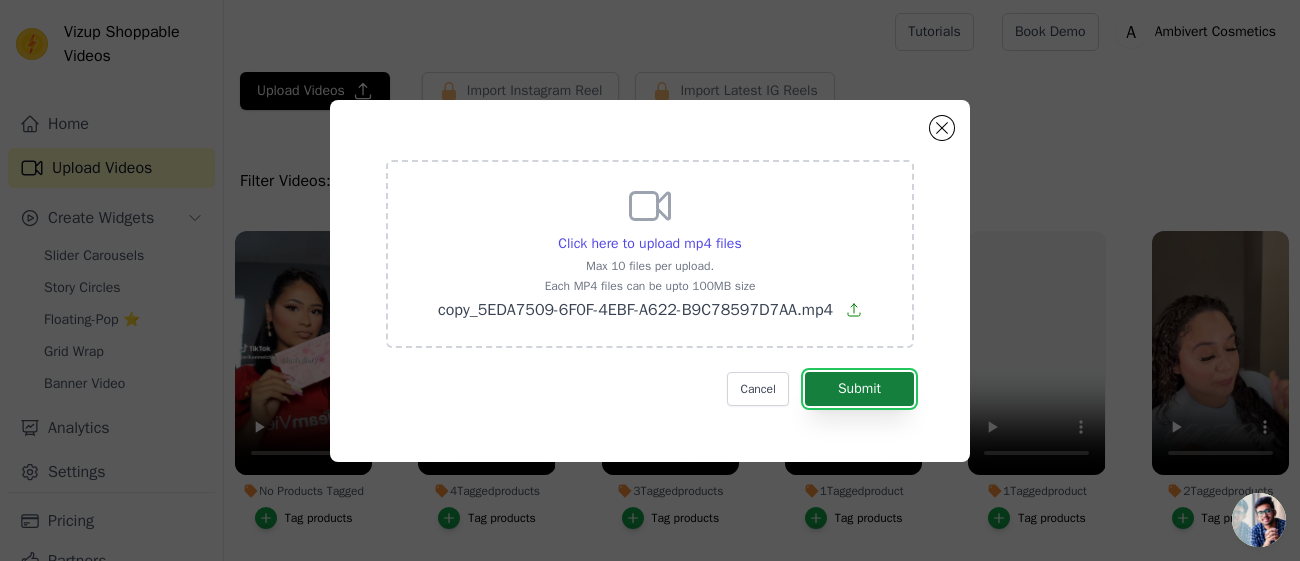 click on "Submit" at bounding box center [859, 389] 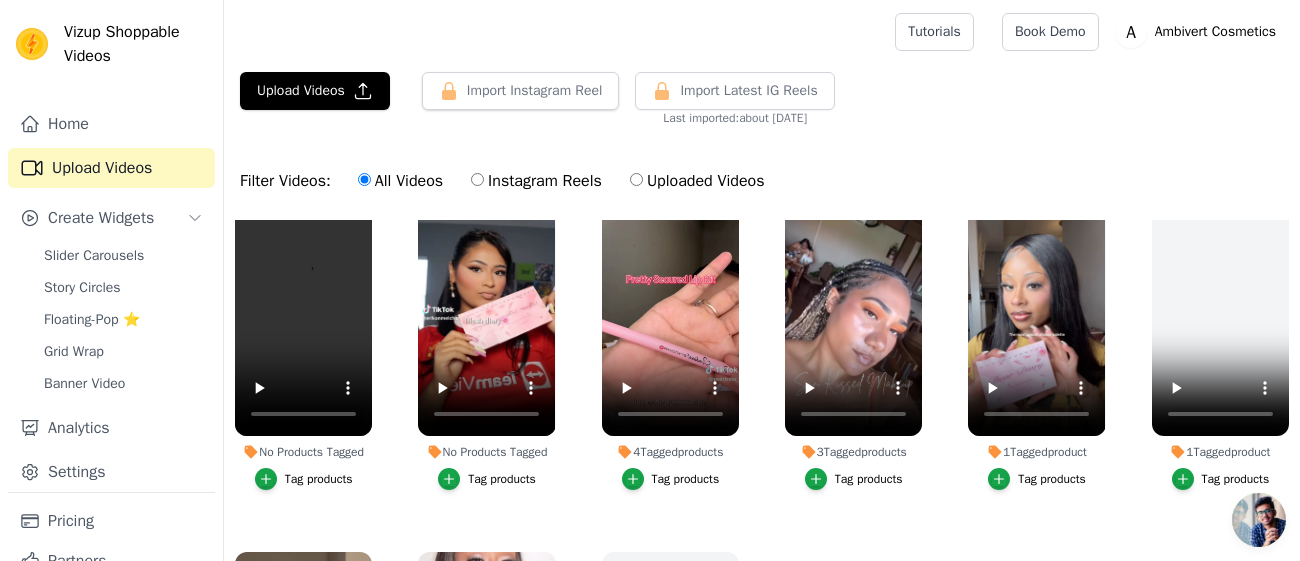 scroll, scrollTop: 39, scrollLeft: 0, axis: vertical 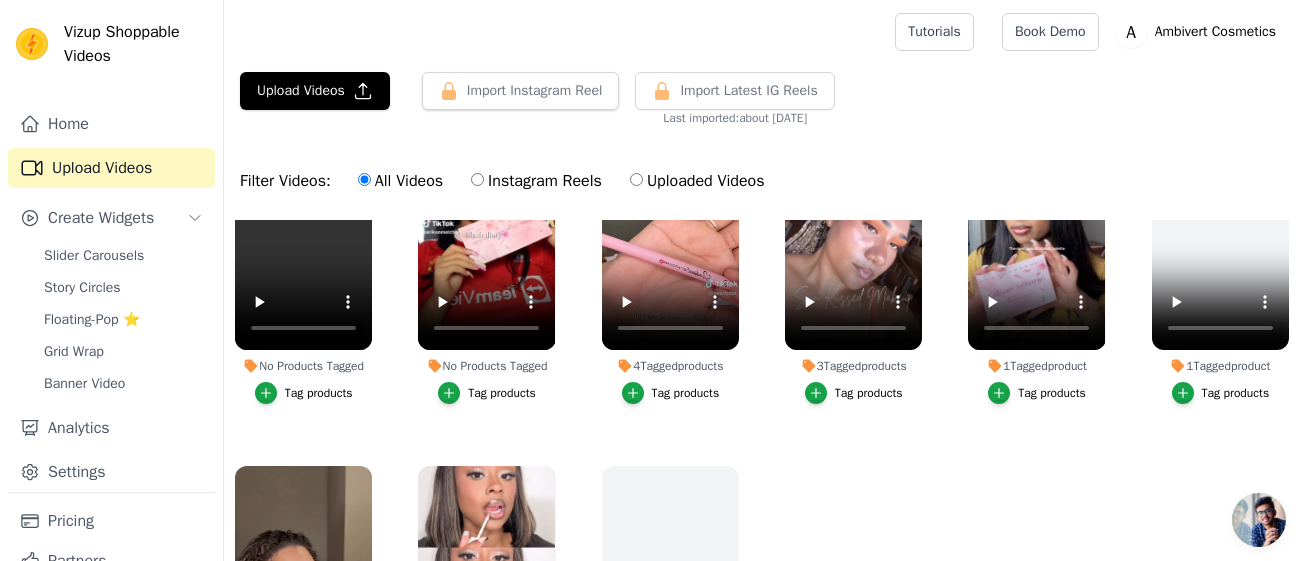 click on "Tag products" at bounding box center (502, 393) 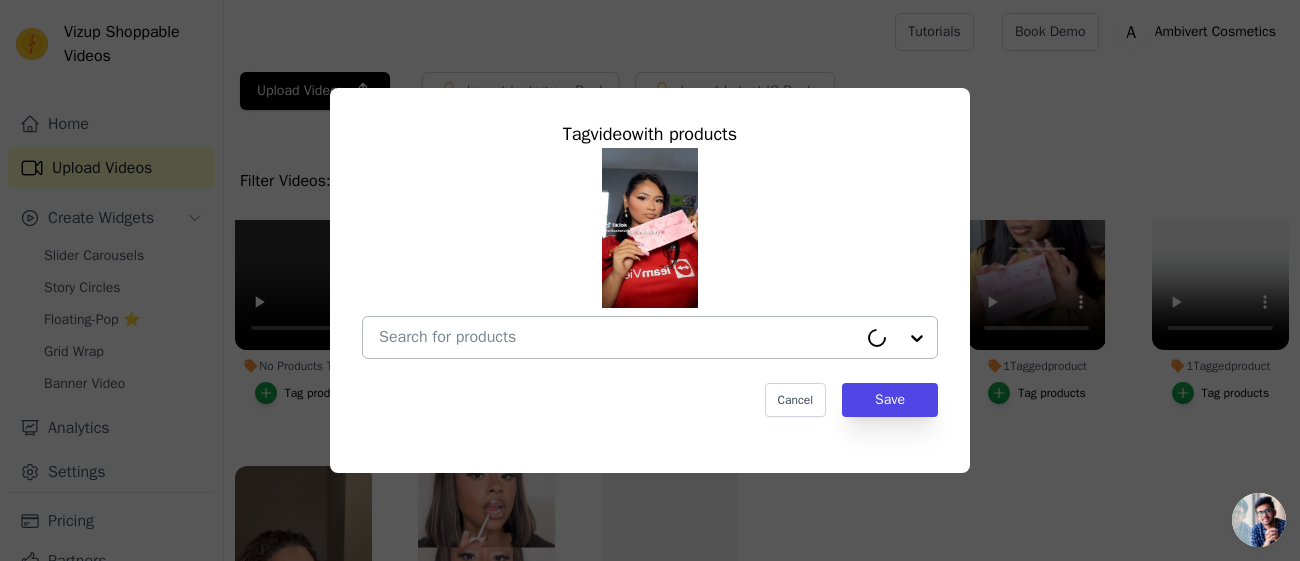 click on "No Products Tagged     Tag  video  with products                         Cancel   Save     Tag products" at bounding box center [618, 337] 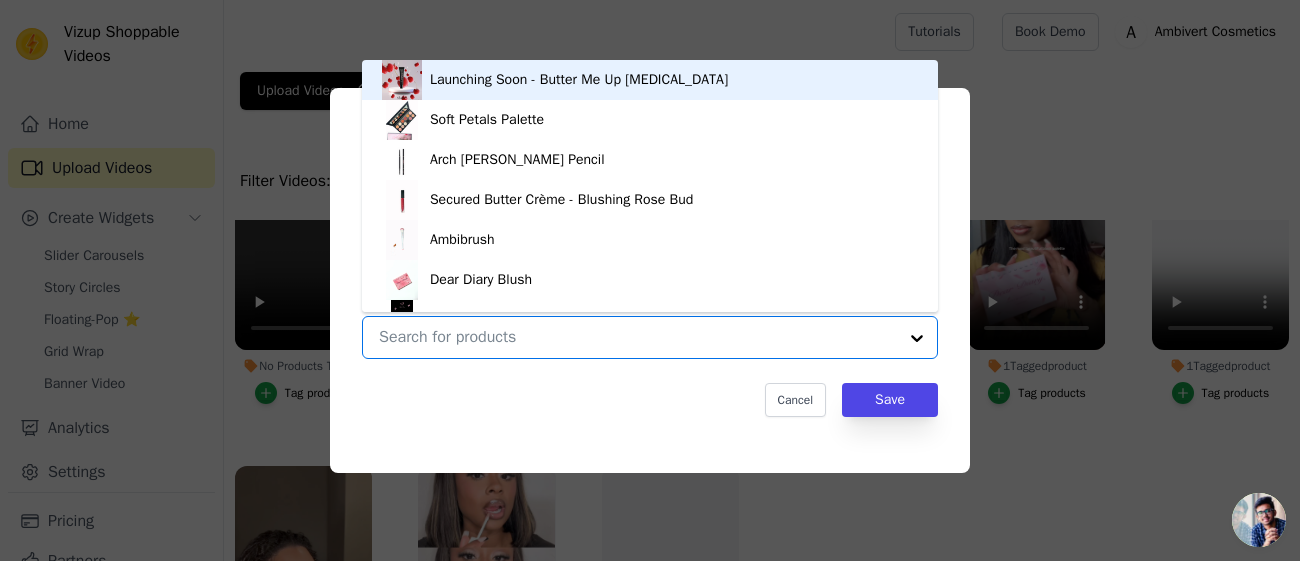 click on "No Products Tagged     Tag  video  with products         Launching Soon - Butter Me Up Lip Balm     Soft Petals Palette     Arch Angel Brow Pencil     Secured Butter Crème - Blushing Rose Bud     Ambibrush     Dear Diary Blush     The Ambi Clips     Self Sketch Sheer Lip Liner     Fixated Highlighter     Ambiance Lashes     True Reflection Petite Mirror     Ambisharpener     Pretty Secured Lip Kit     Balanced Beauty Kit     Launching Soon - AmbiBag     AmbiEye Brush     Glossed Therapy     Launching Soon - Mind Pop Under Eye Enhancer     Secured Butter Crème - Bombshell Nude Slippers     Secured Butter Crème - Coconut Ballet     Launching Soon - Mental Flush Blush     Ambi Bag     Launching Soon - Cheek Gaze     Security Set     (LAUNCHING SOON) The Balanced Babe Journal     The Bloom Kit🌸     Diary Days Bundle     The Butter Bundle     Untitled Jun6_08:55       Option undefined, selected.                     Cancel   Save     Tag products" at bounding box center [638, 337] 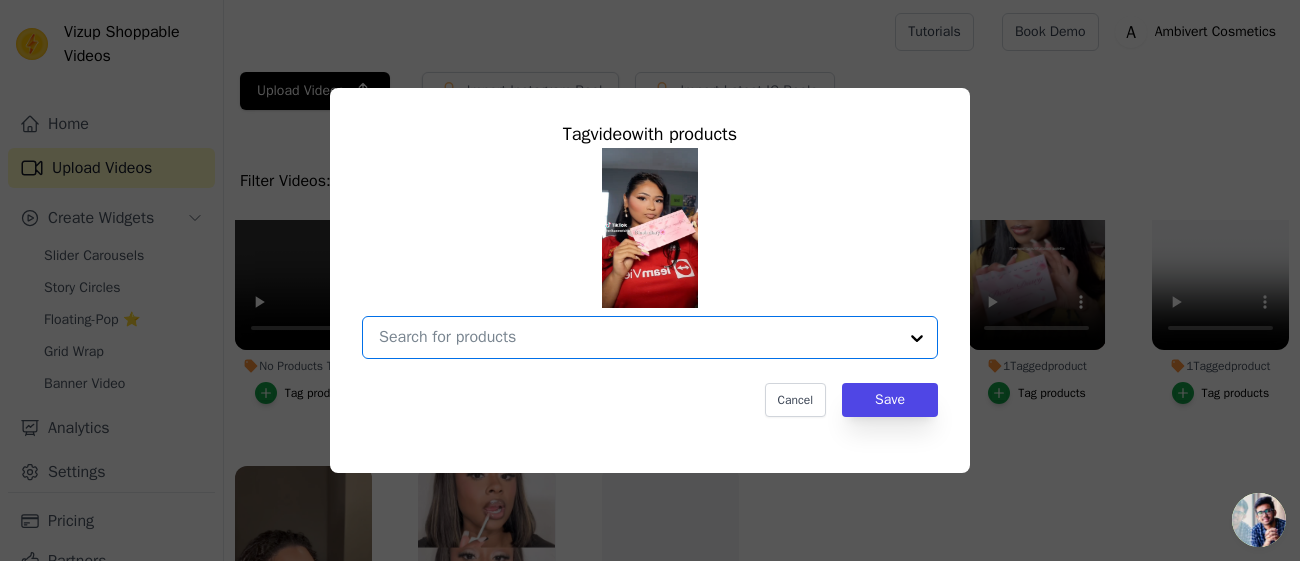 click on "No Products Tagged     Tag  video  with products       Option undefined, selected.   Select is focused, type to refine list, press down to open the menu.                   Cancel   Save     Tag products" at bounding box center [638, 337] 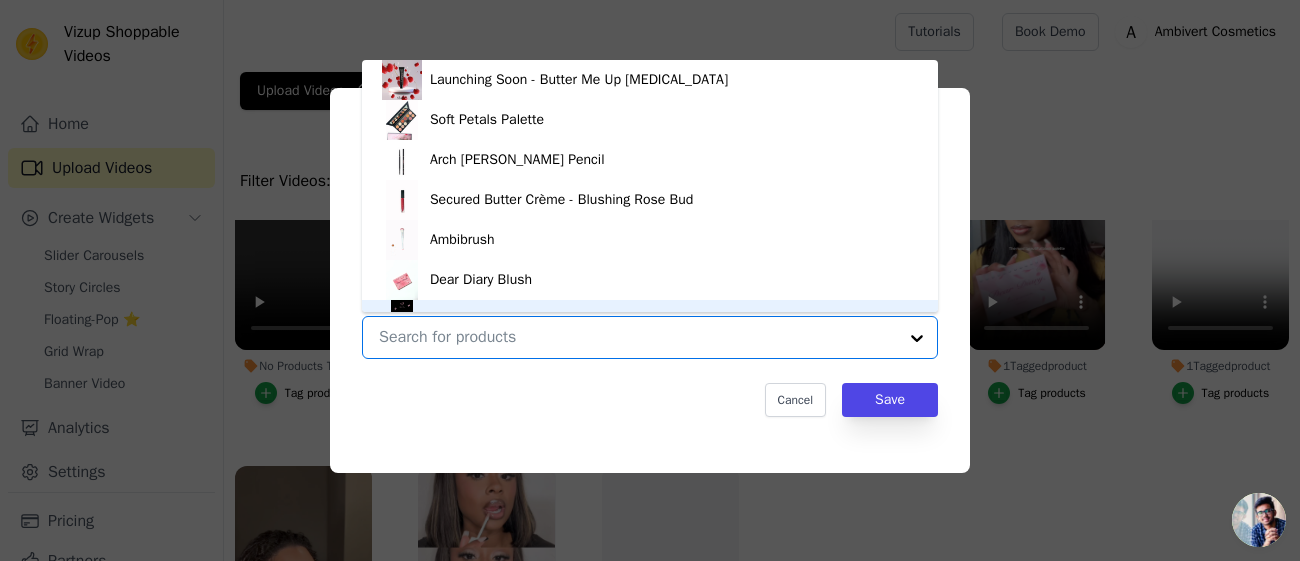 scroll, scrollTop: 27, scrollLeft: 0, axis: vertical 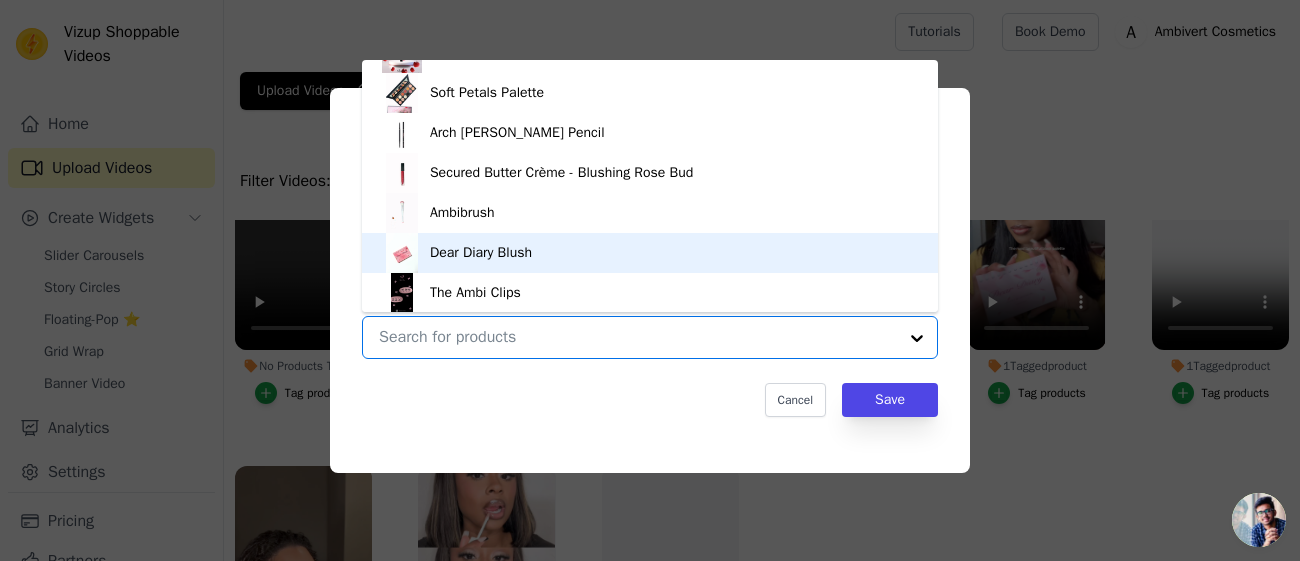 click on "Dear Diary Blush" at bounding box center (481, 253) 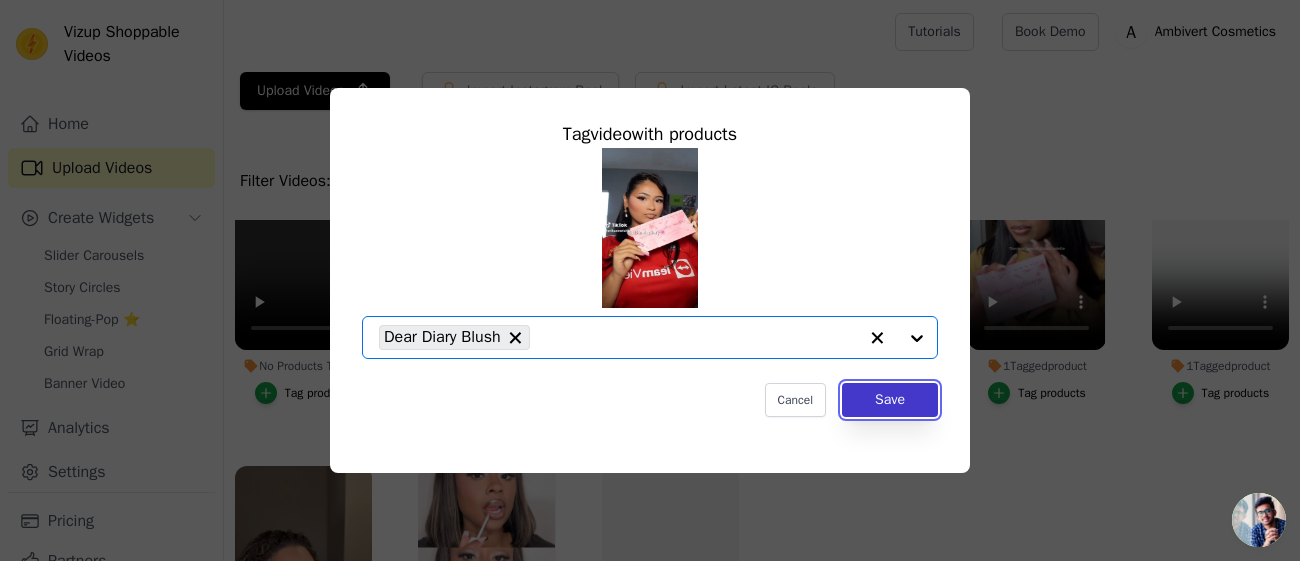 click on "Save" at bounding box center [890, 400] 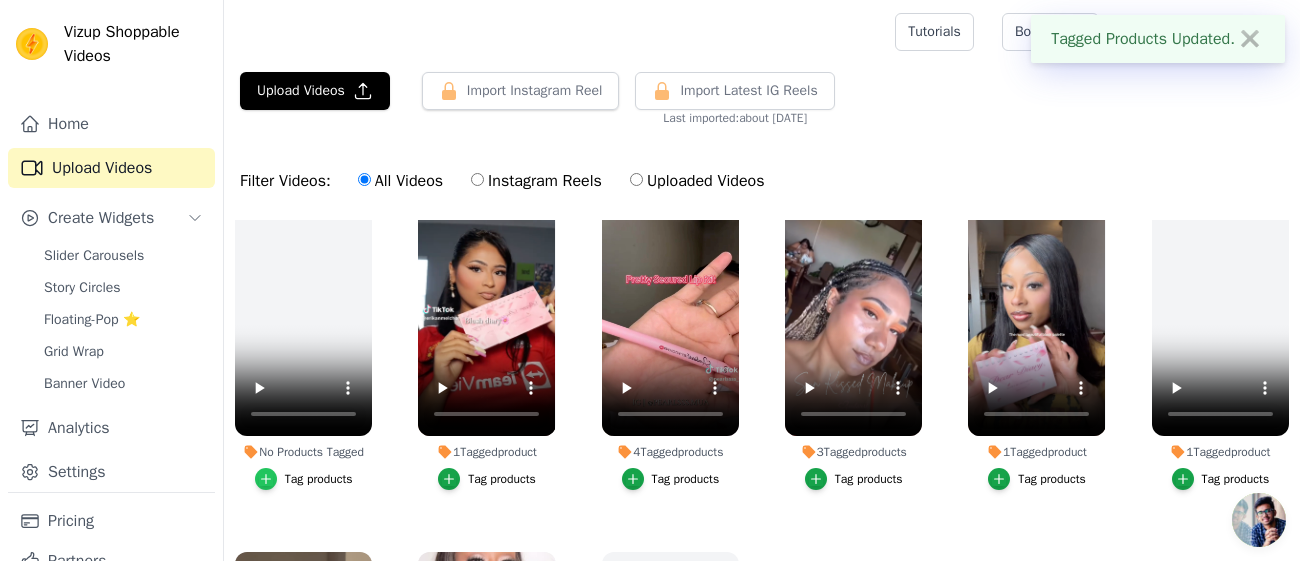 scroll, scrollTop: 9, scrollLeft: 0, axis: vertical 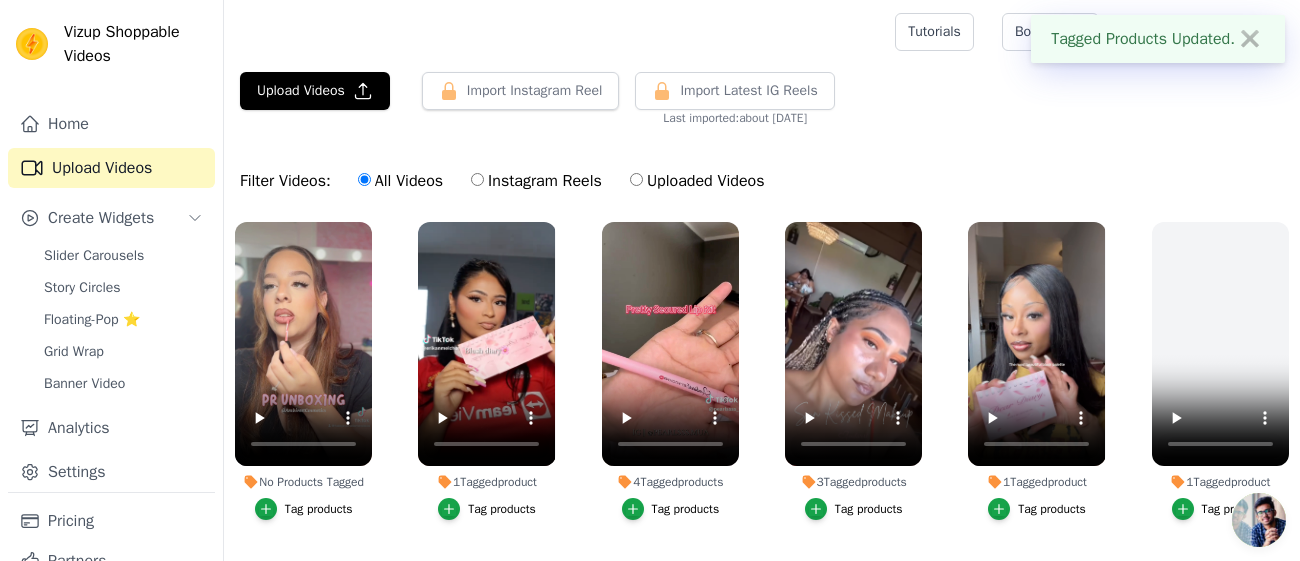 click on "Tag products" at bounding box center [319, 509] 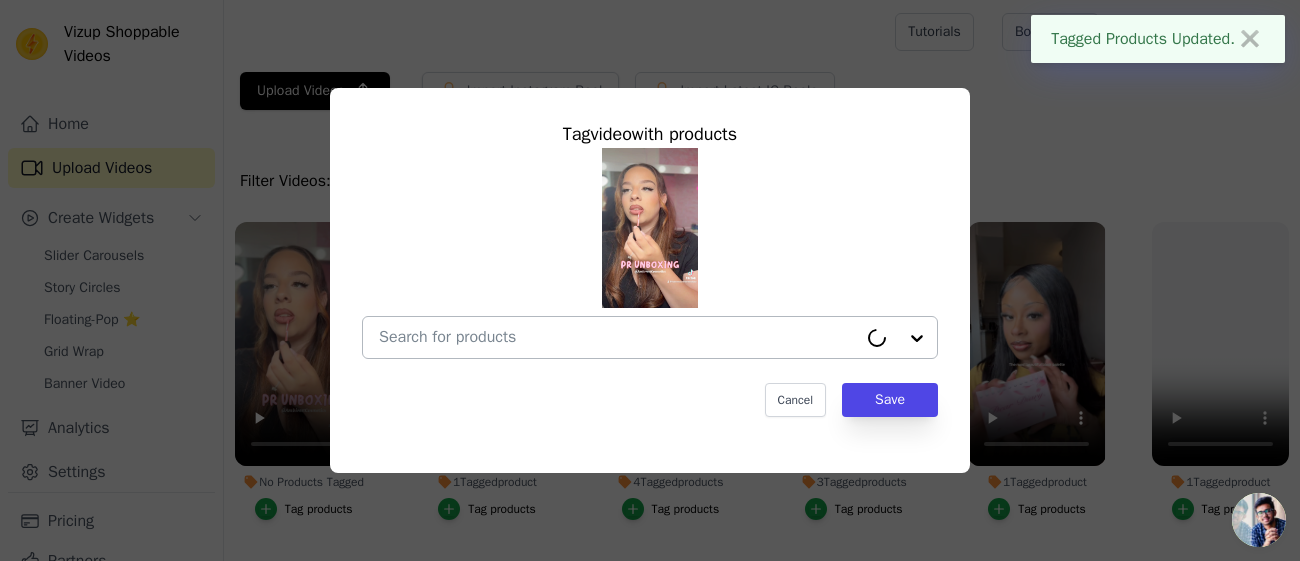 click on "No Products Tagged     Tag  video  with products                         Cancel   Save     Tag products" at bounding box center (618, 337) 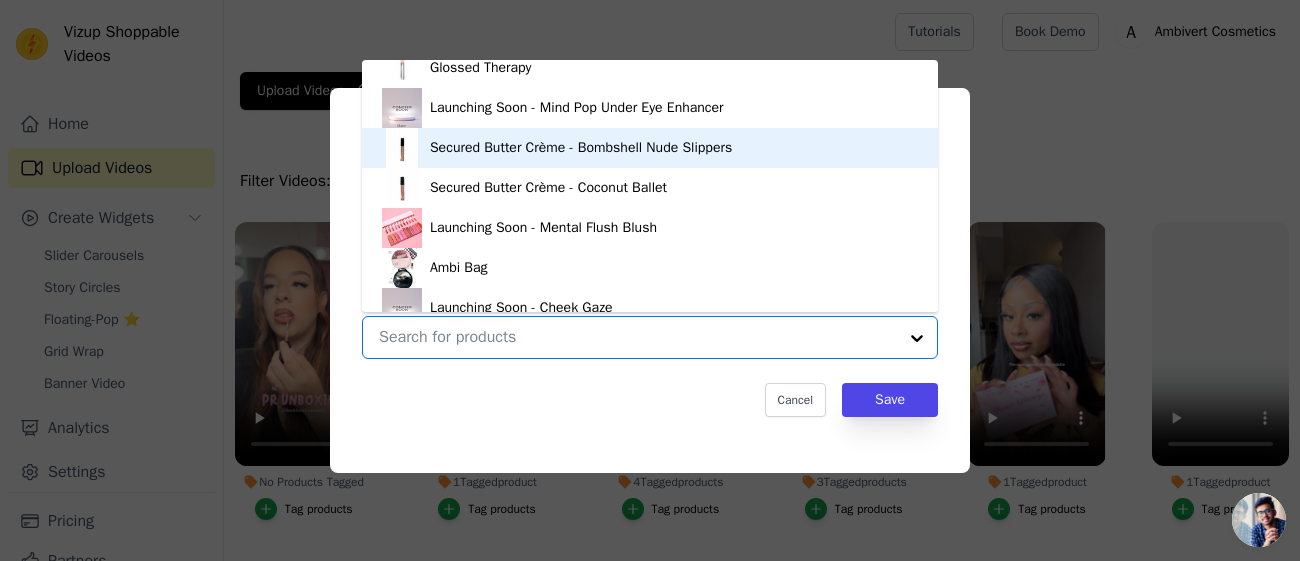 scroll, scrollTop: 650, scrollLeft: 0, axis: vertical 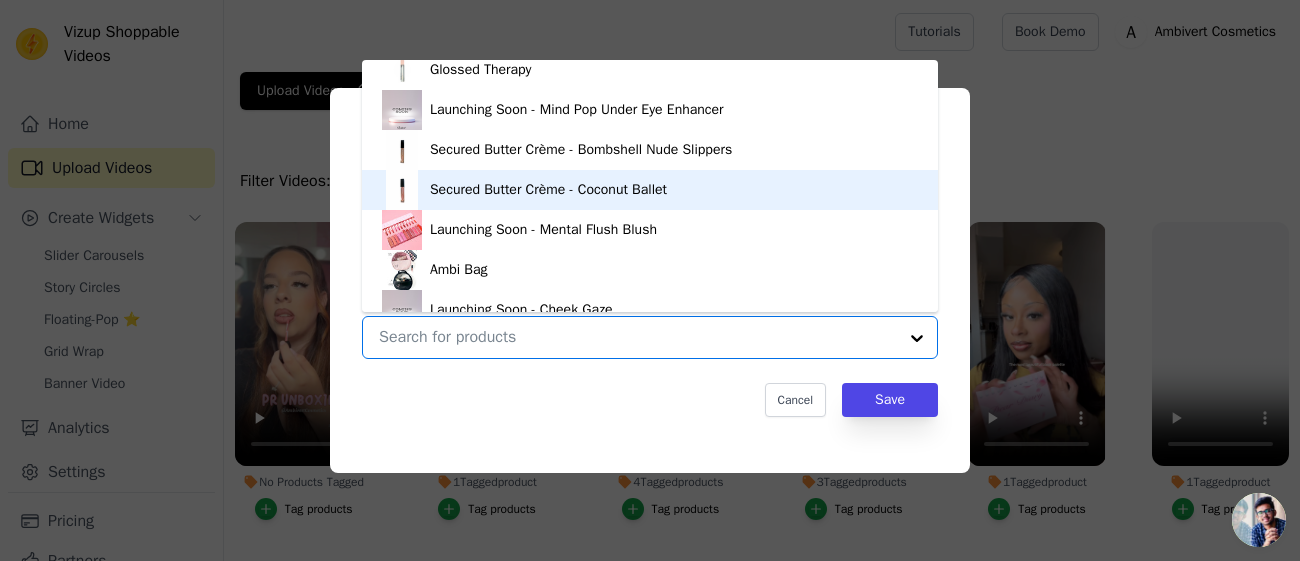 click on "Secured Butter Crème - Coconut Ballet" at bounding box center [548, 190] 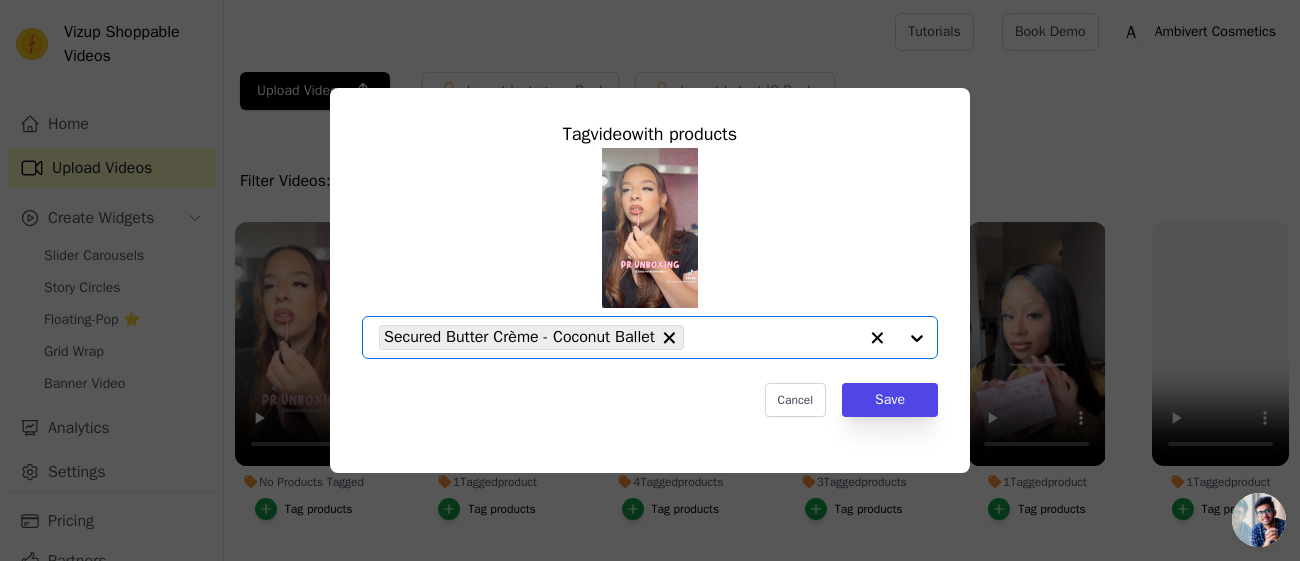 click at bounding box center [897, 337] 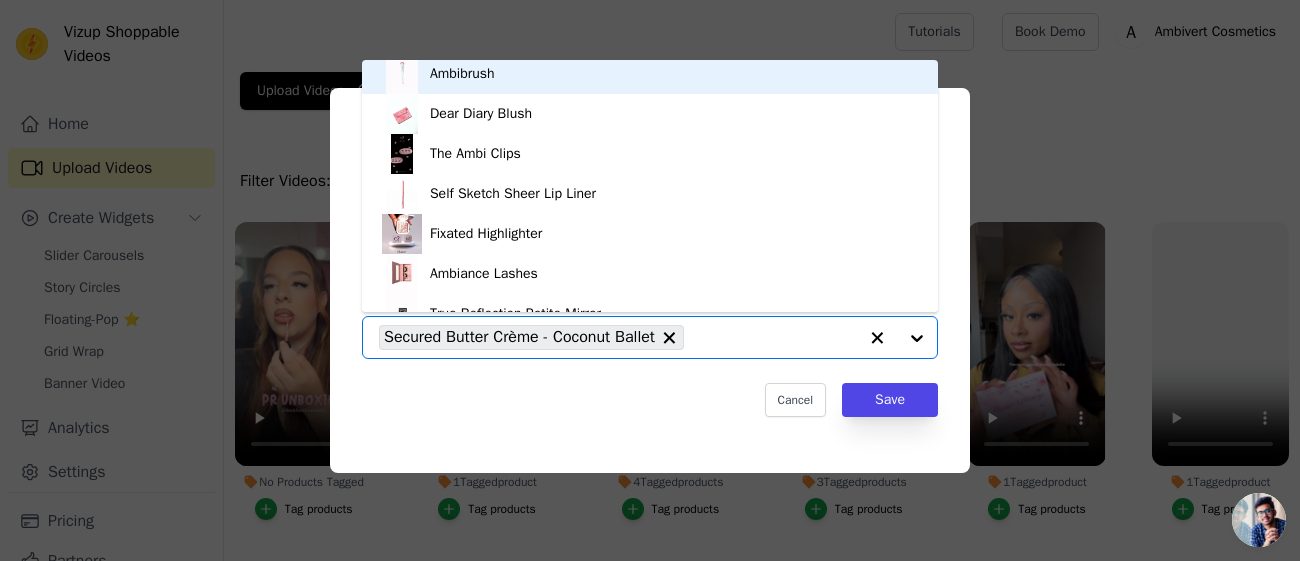 scroll, scrollTop: 159, scrollLeft: 0, axis: vertical 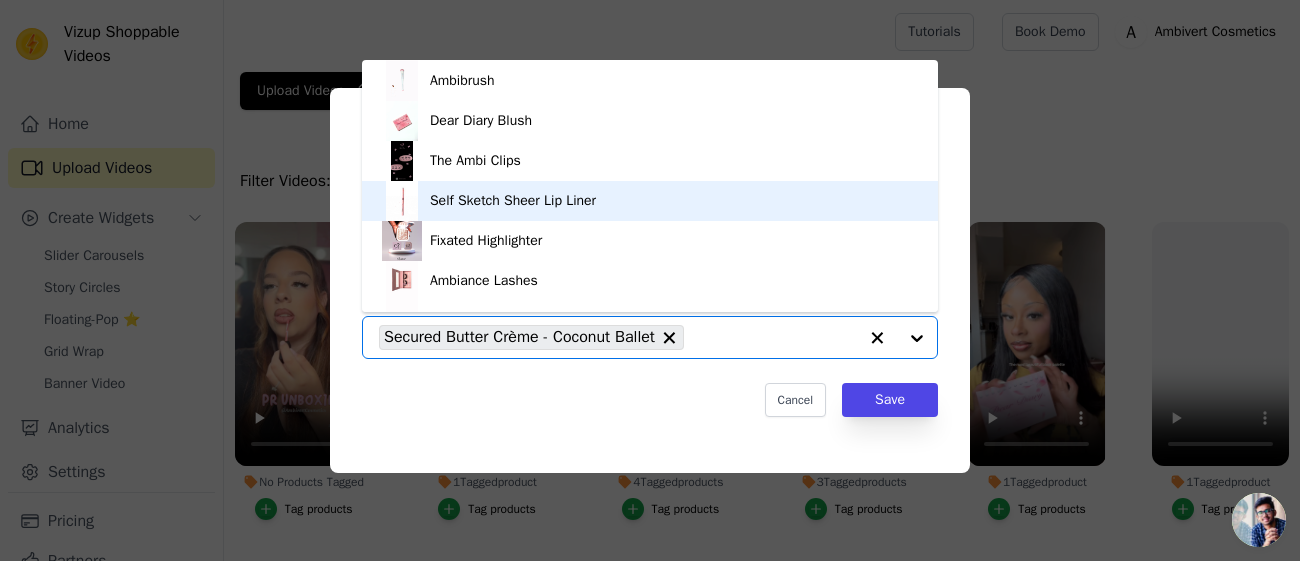 click on "Self Sketch Sheer Lip Liner" at bounding box center (513, 201) 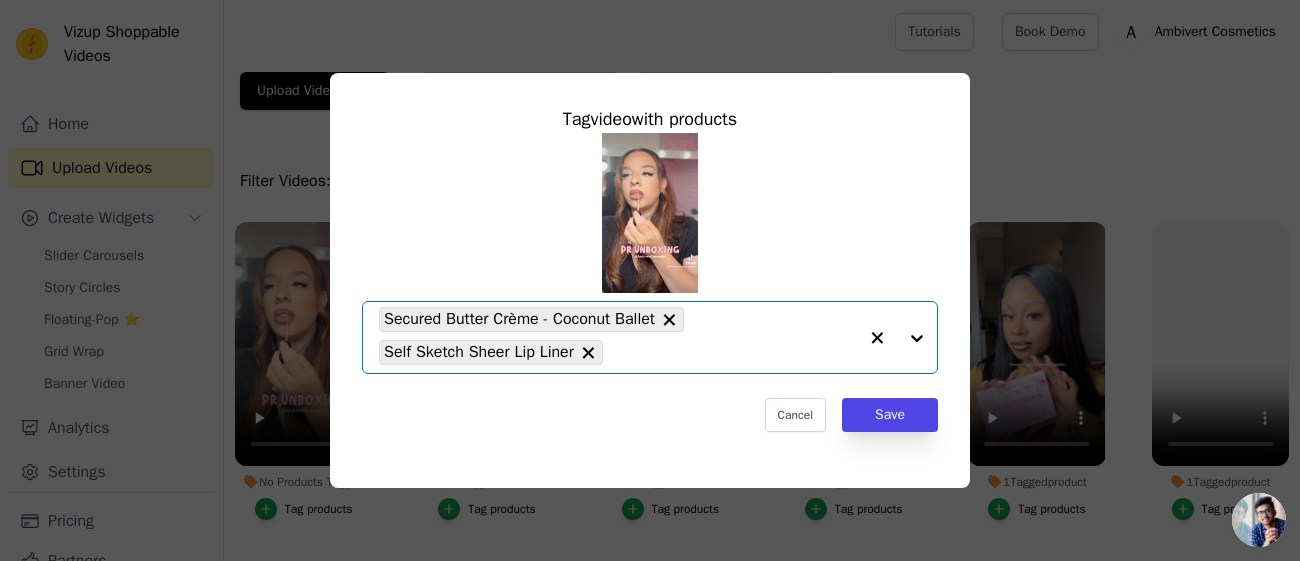 click at bounding box center [897, 337] 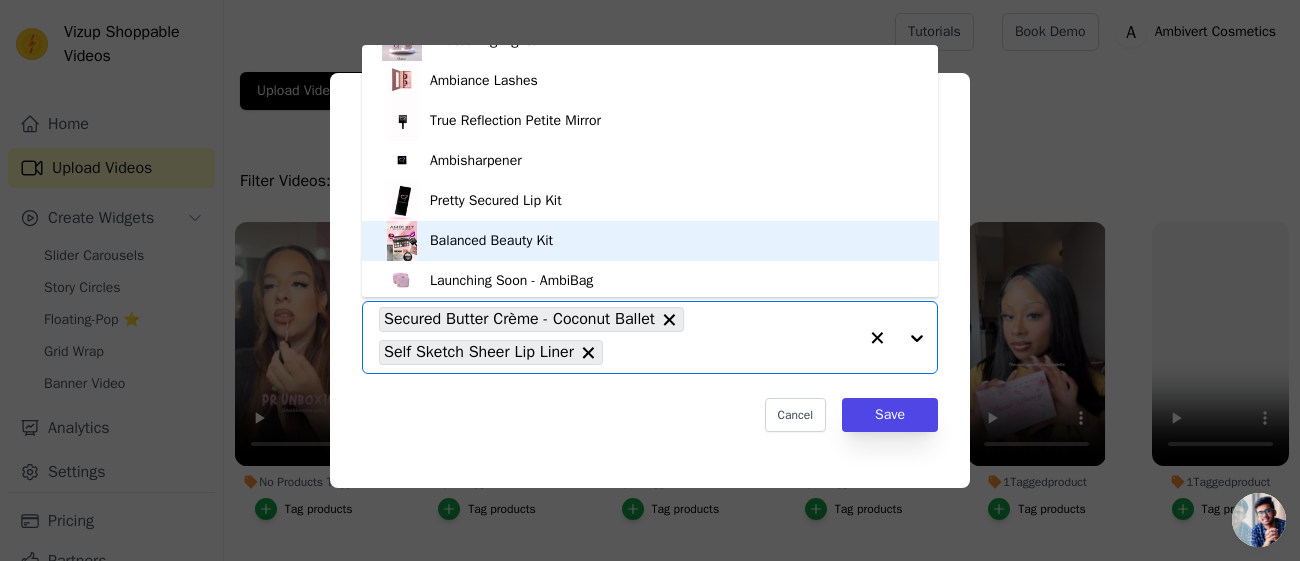 scroll, scrollTop: 343, scrollLeft: 0, axis: vertical 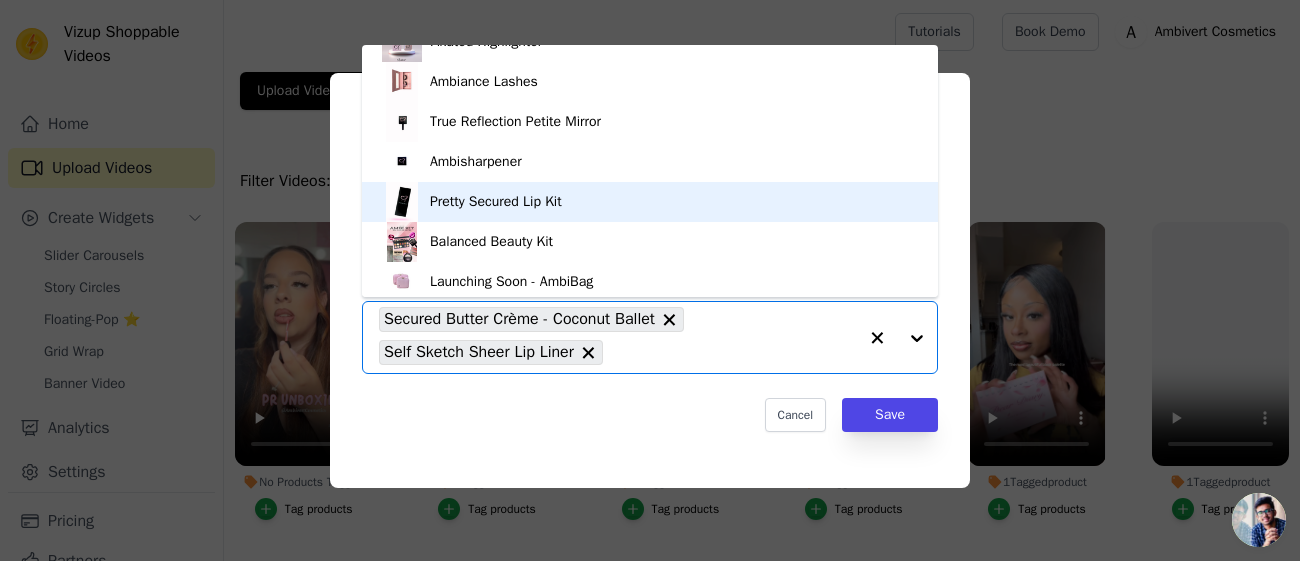 click on "Pretty Secured Lip Kit" at bounding box center [496, 202] 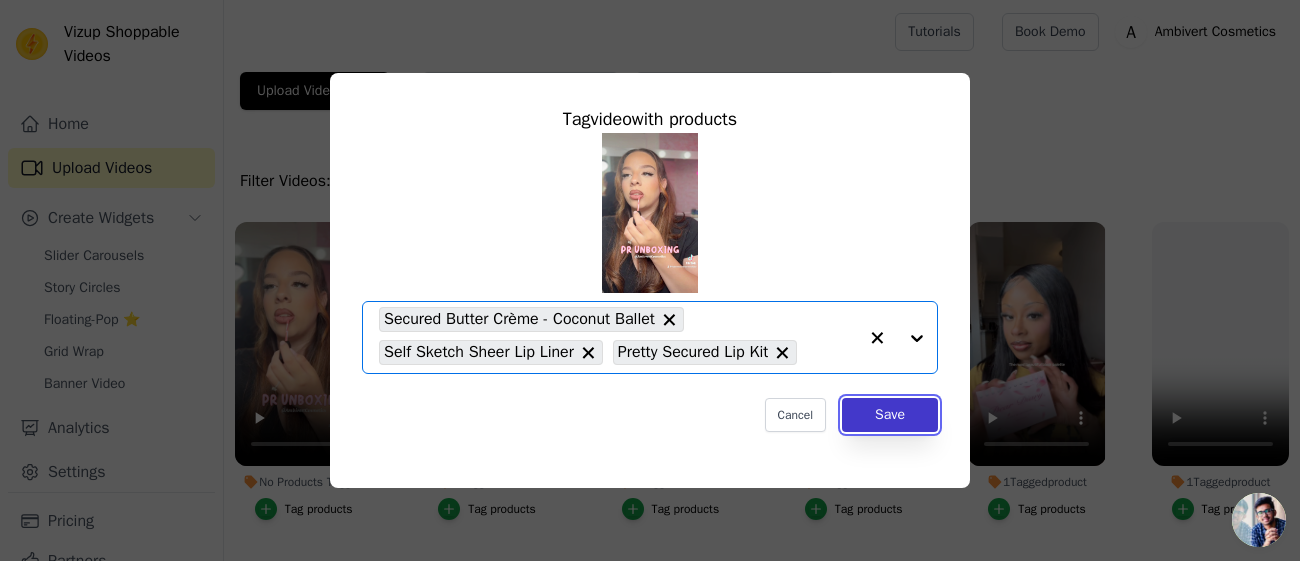 click on "Save" at bounding box center (890, 415) 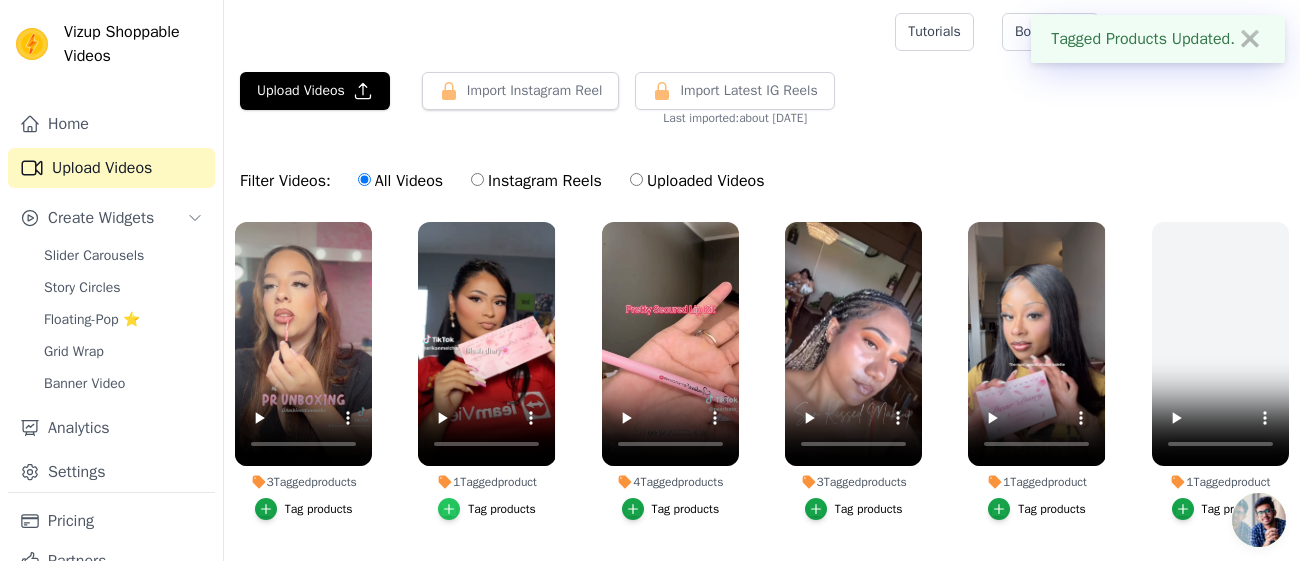 click 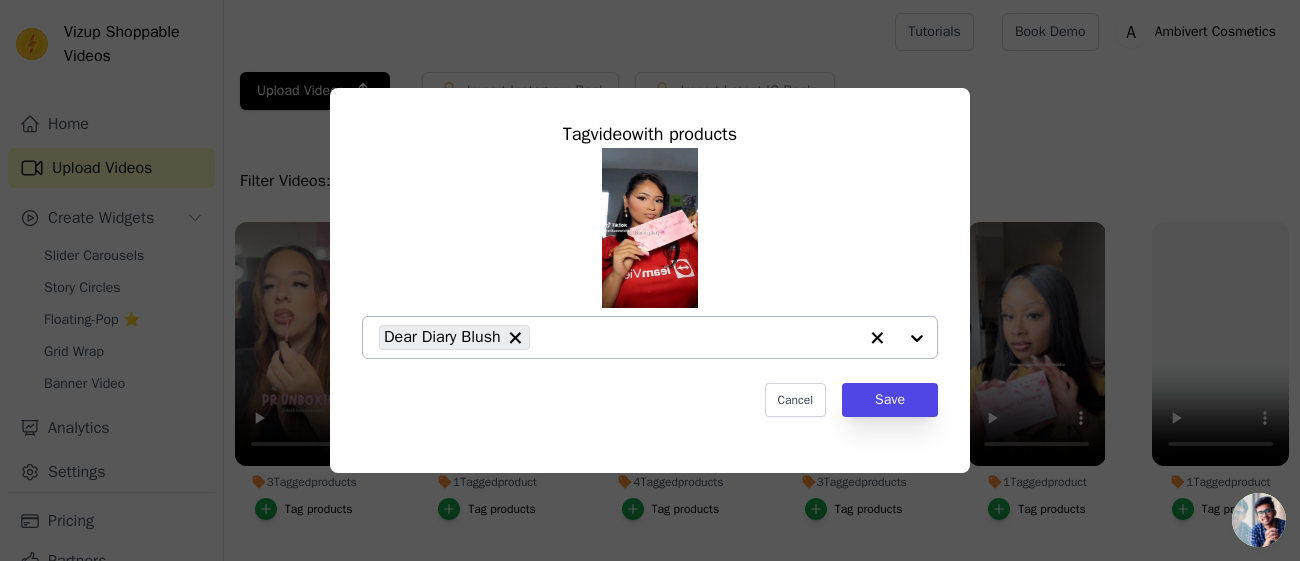 click at bounding box center (897, 337) 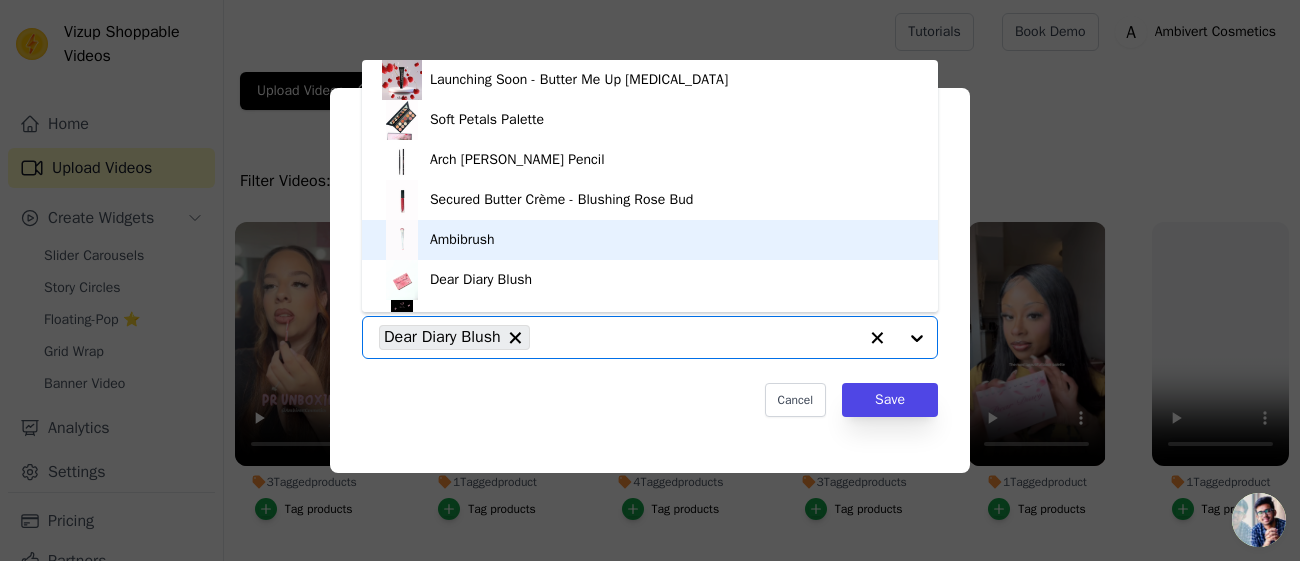 click on "Ambibrush" at bounding box center [462, 240] 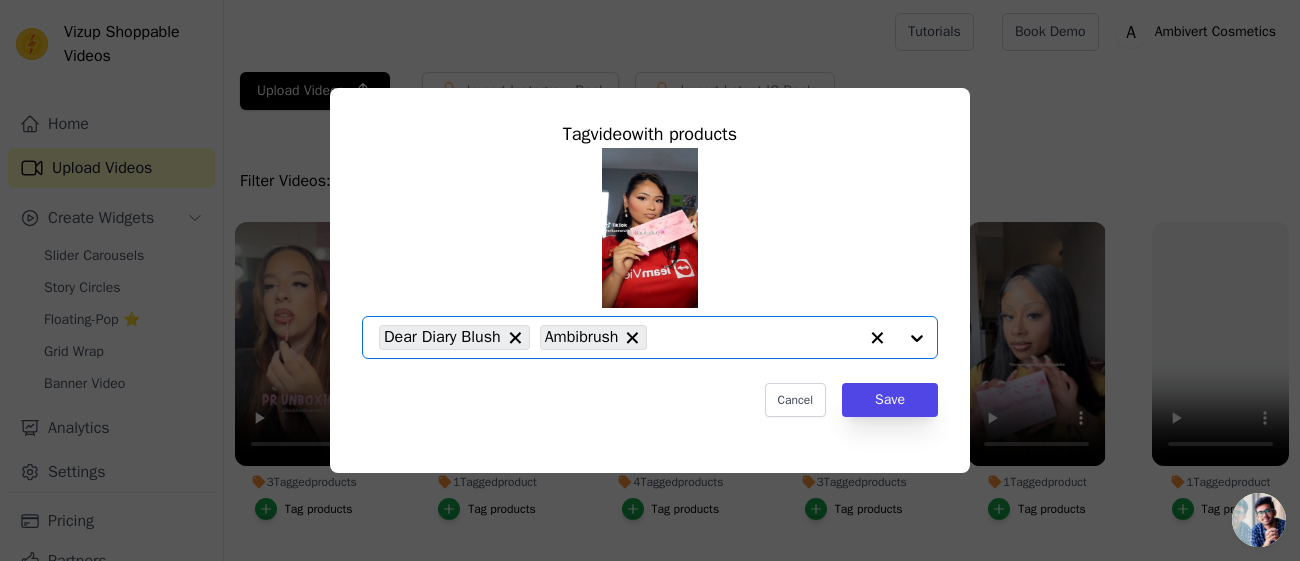 click at bounding box center [897, 337] 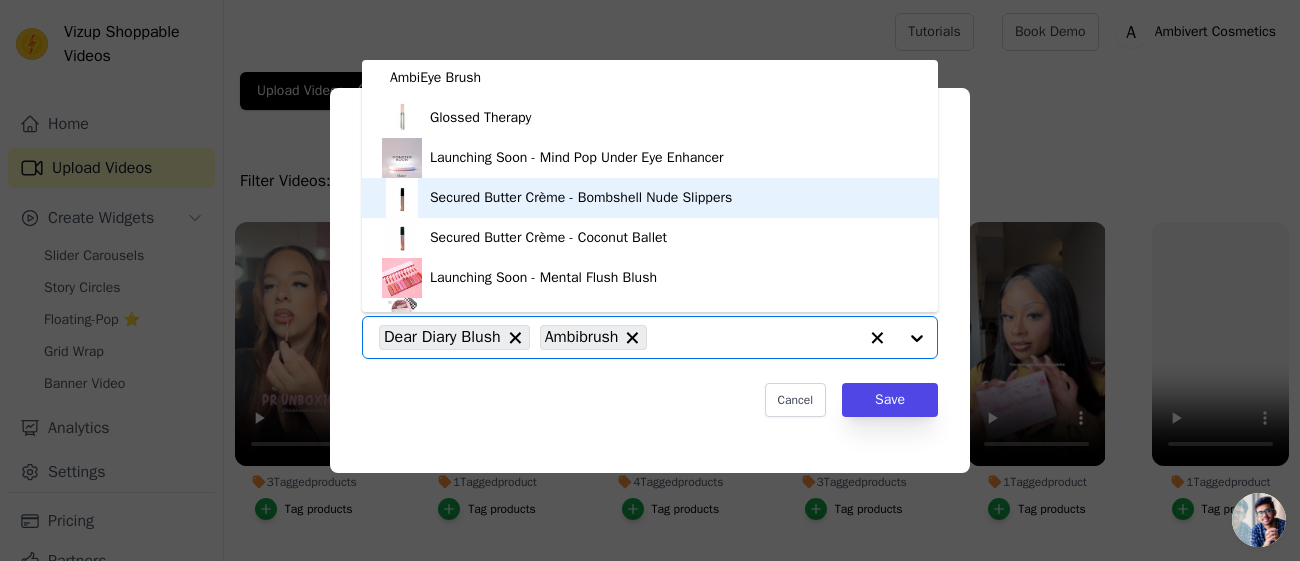 scroll, scrollTop: 605, scrollLeft: 0, axis: vertical 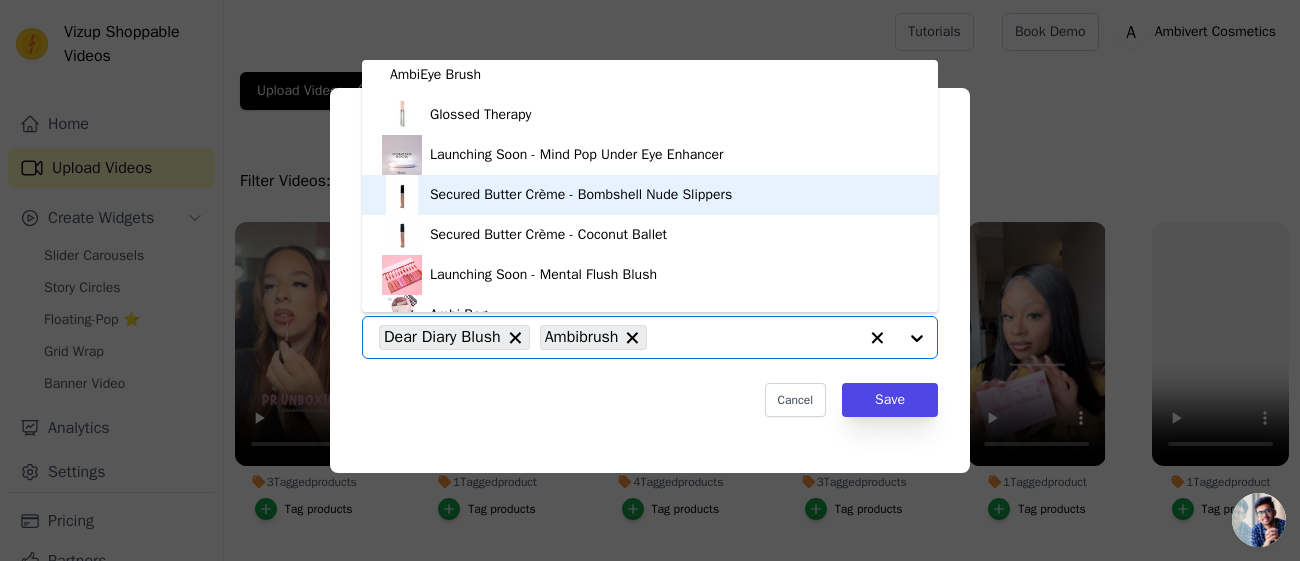 click on "Secured Butter Crème - Bombshell Nude Slippers" at bounding box center [650, 195] 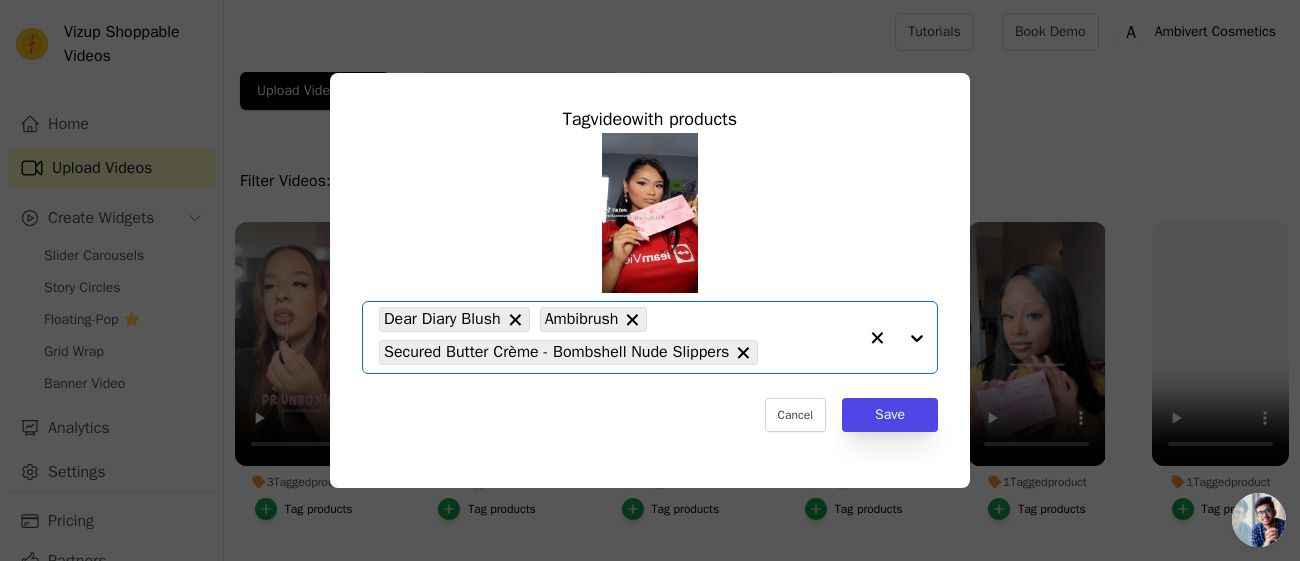click at bounding box center [897, 337] 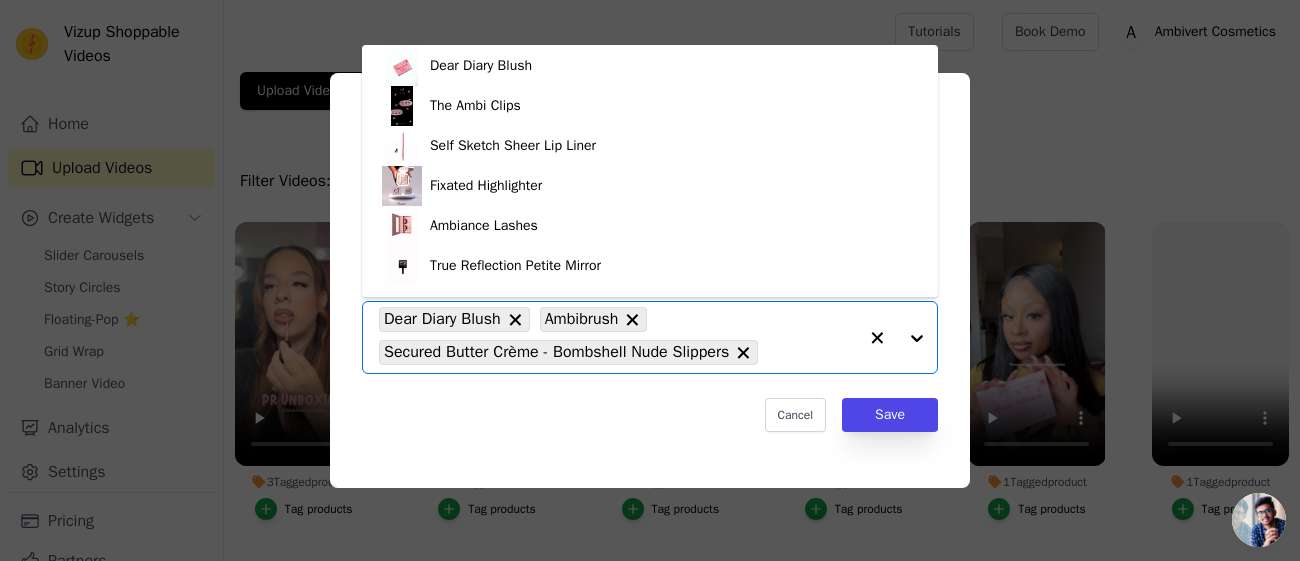scroll, scrollTop: 207, scrollLeft: 0, axis: vertical 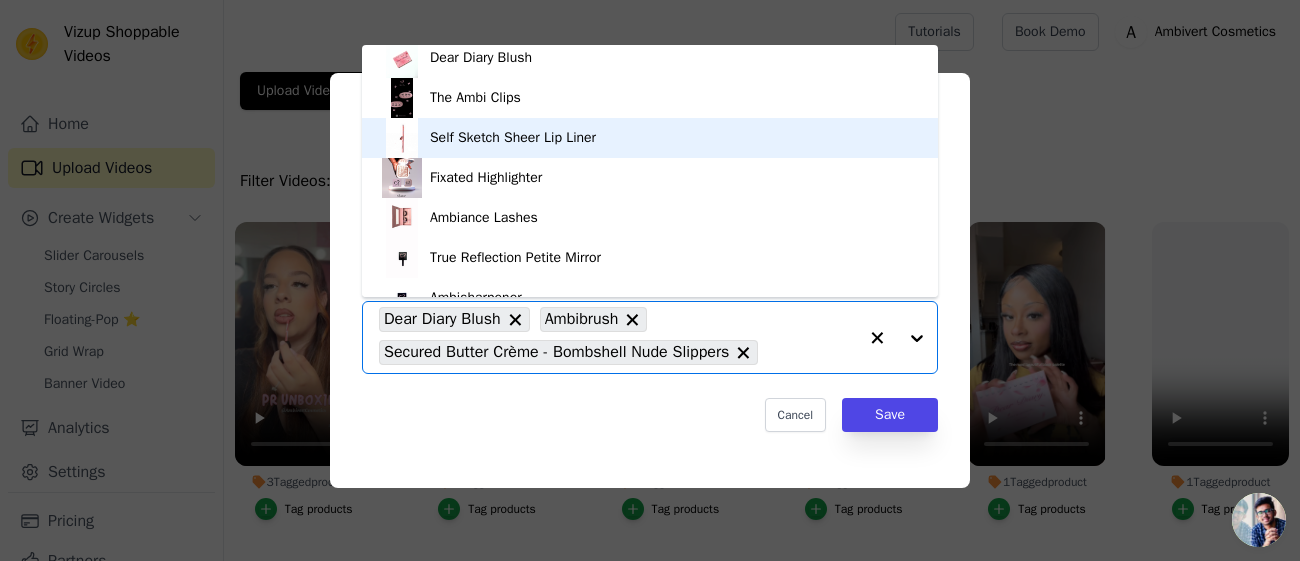 click on "Self Sketch Sheer Lip Liner" at bounding box center (513, 138) 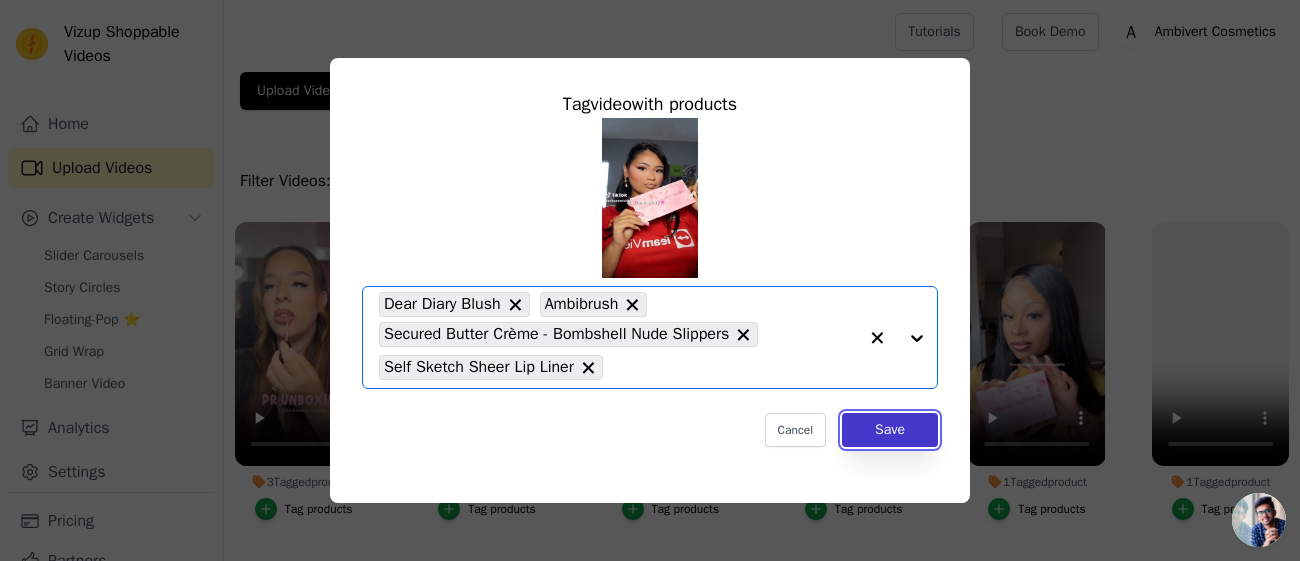 click on "Save" at bounding box center [890, 430] 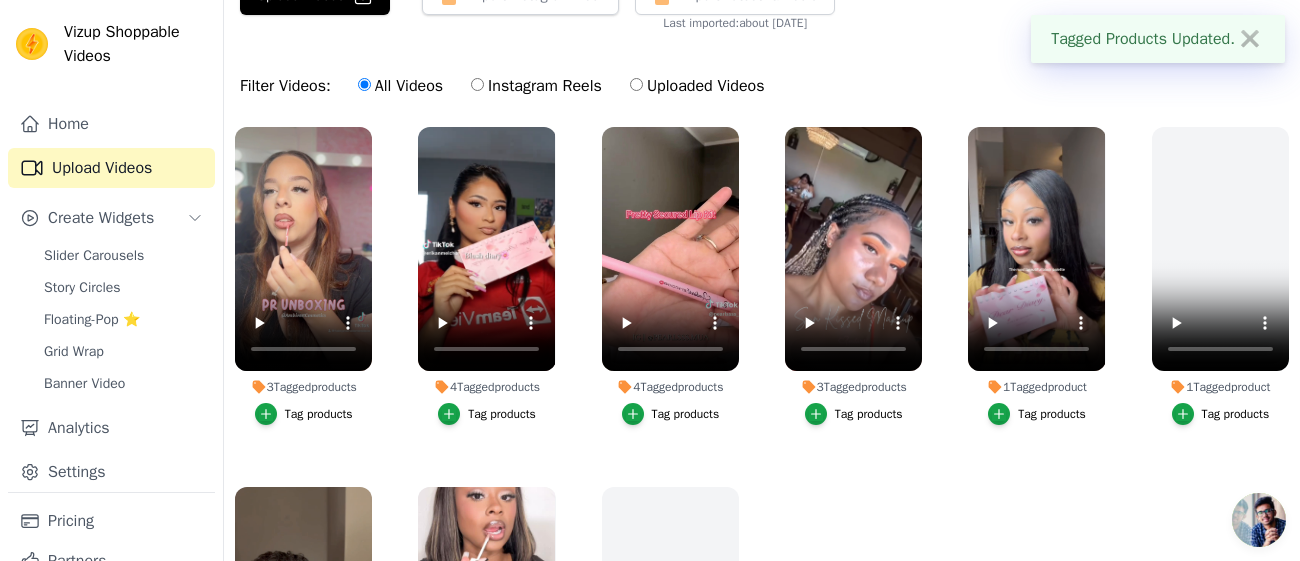 scroll, scrollTop: 97, scrollLeft: 0, axis: vertical 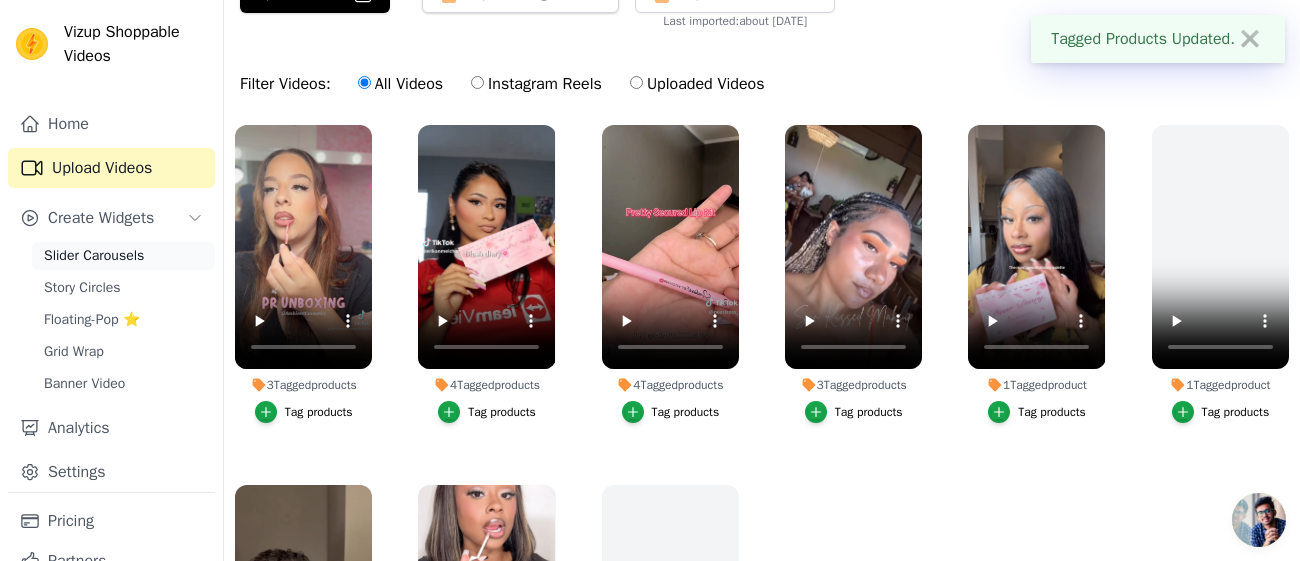 click on "Slider Carousels" at bounding box center [94, 256] 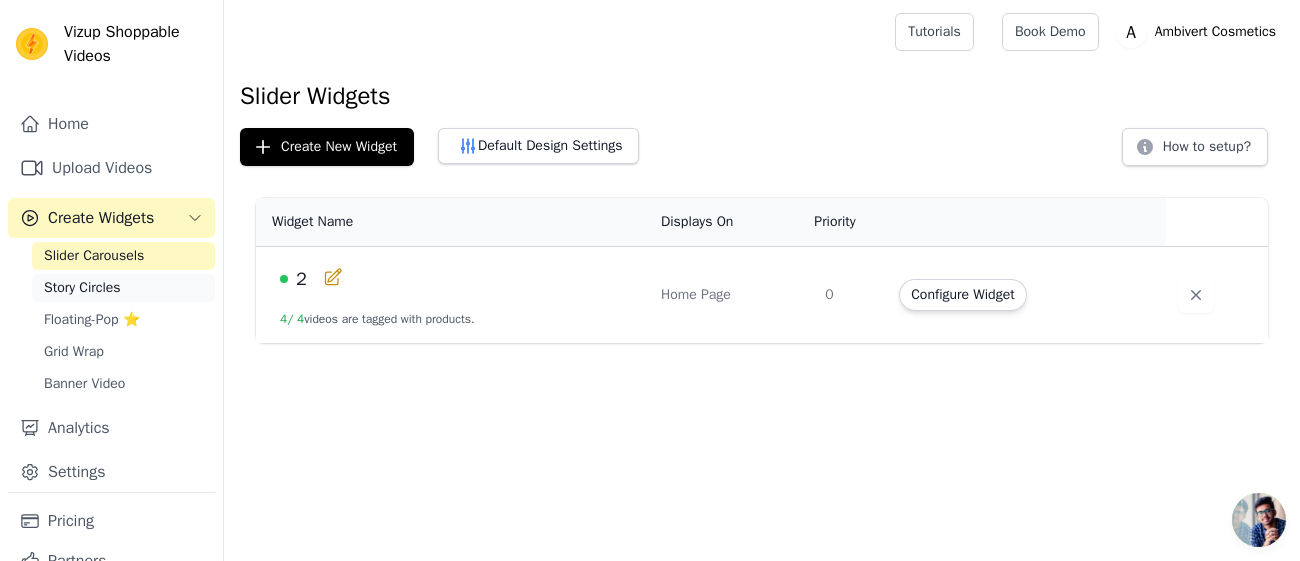 click on "Story Circles" at bounding box center (123, 288) 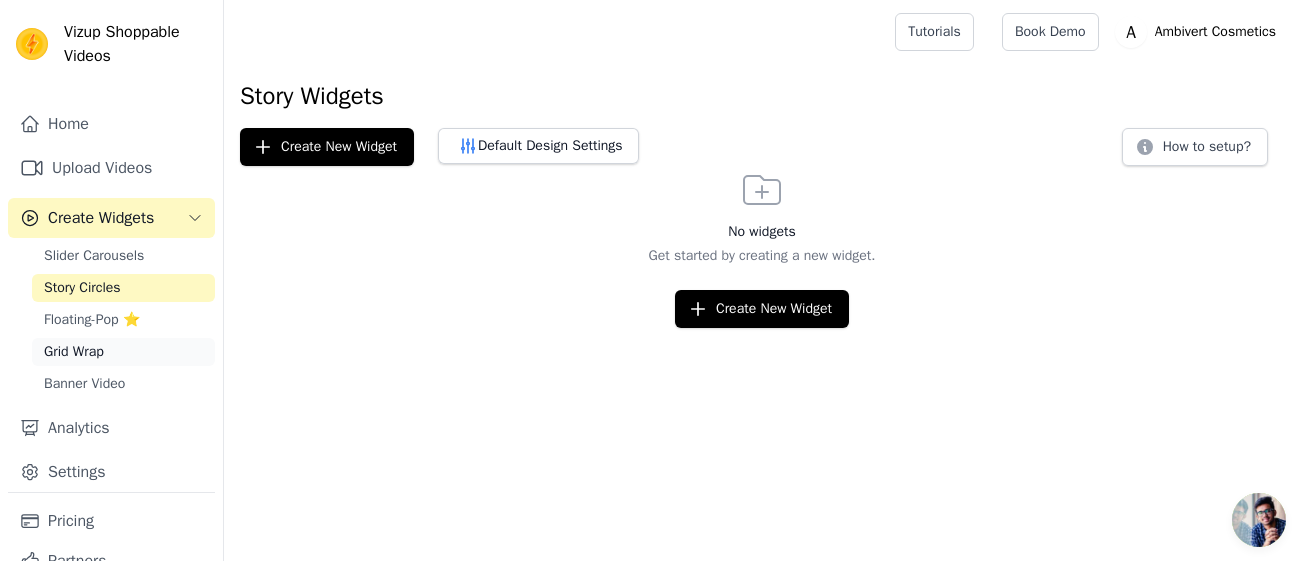 click on "Grid Wrap" at bounding box center [74, 352] 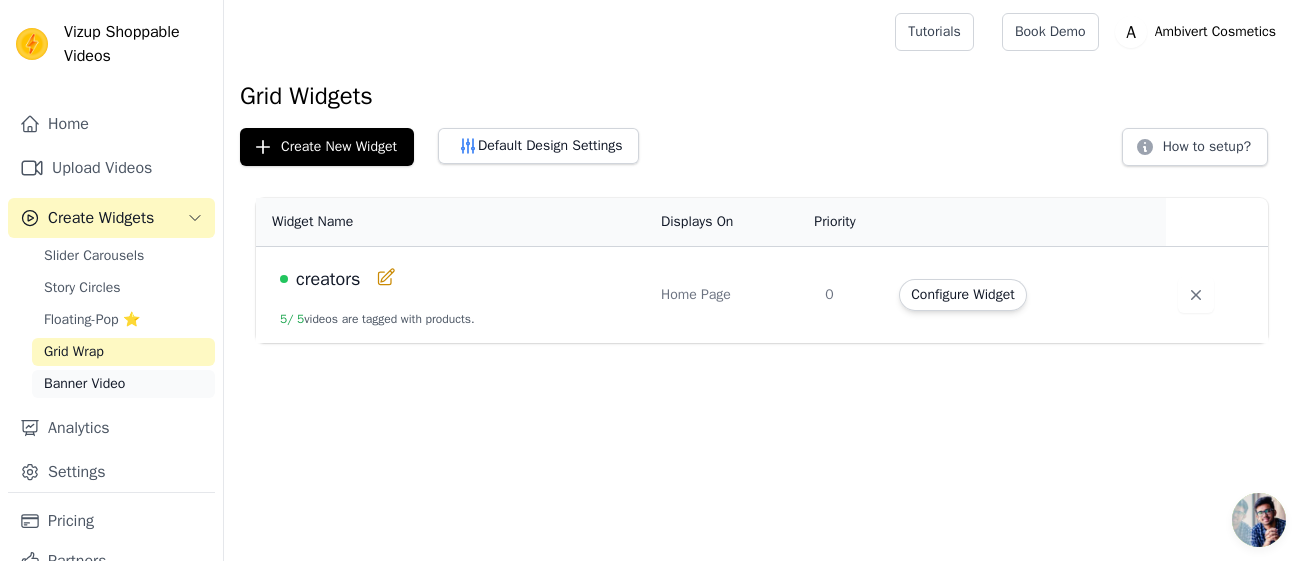 click on "Banner Video" at bounding box center (84, 384) 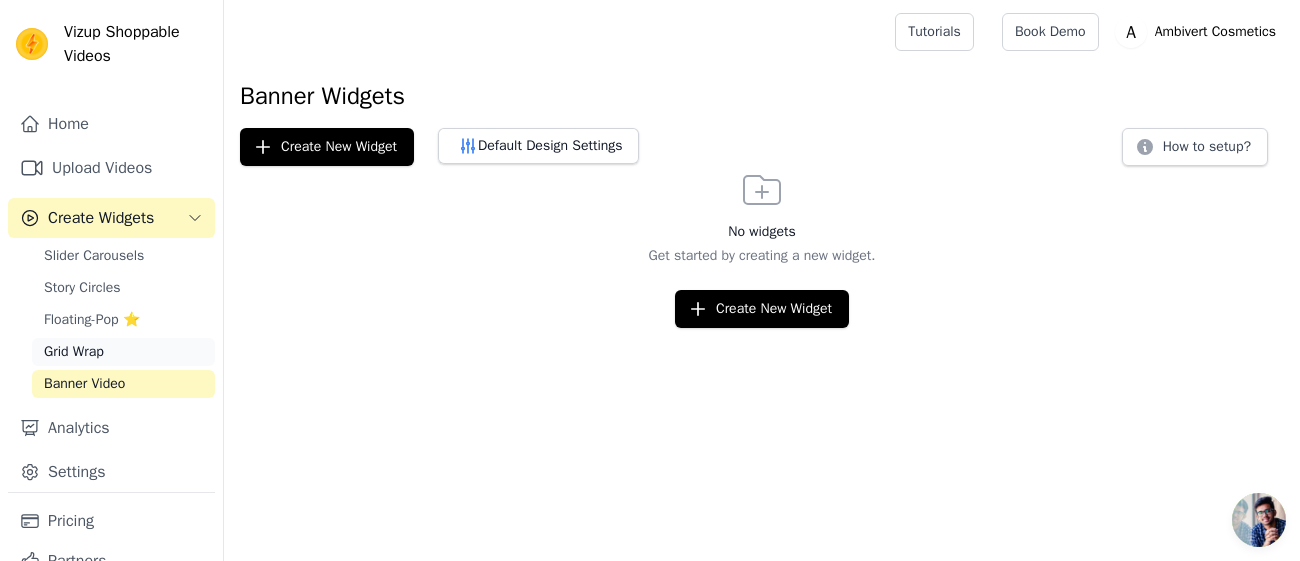 click on "Grid Wrap" at bounding box center (74, 352) 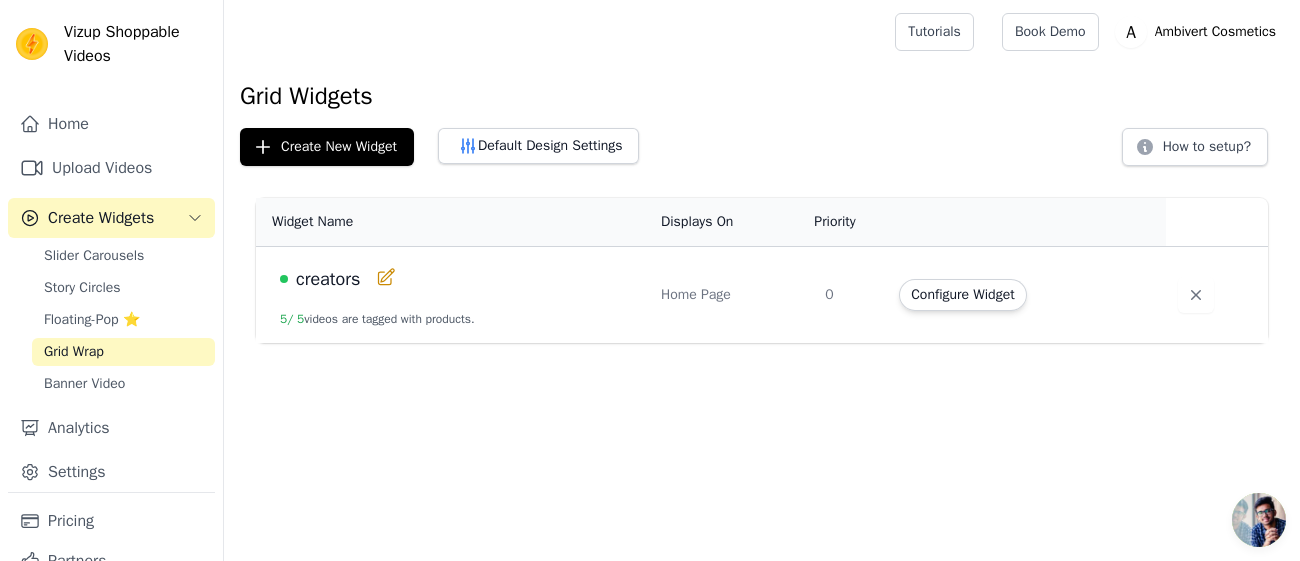 click on "creators" at bounding box center [328, 279] 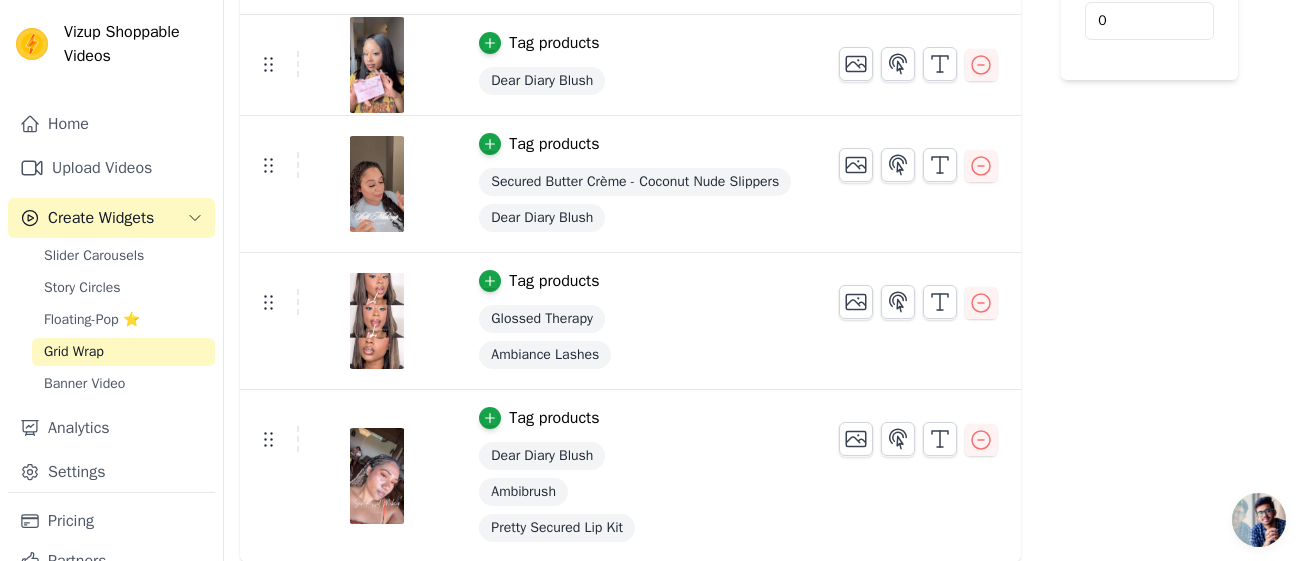 scroll, scrollTop: 0, scrollLeft: 0, axis: both 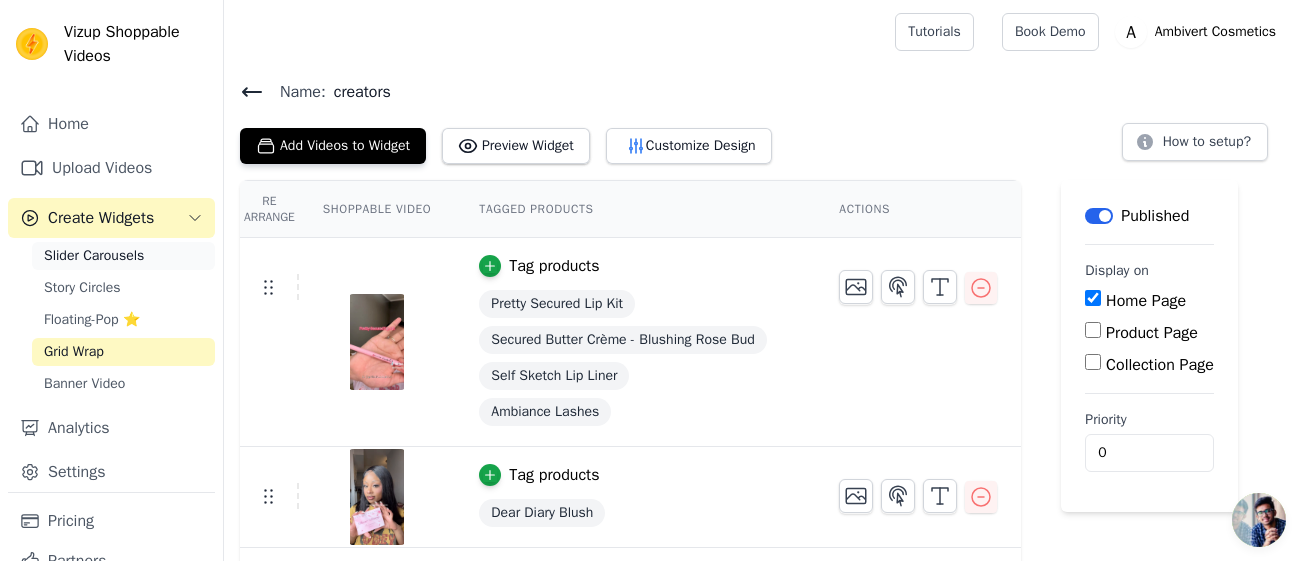 click on "Slider Carousels" at bounding box center [94, 256] 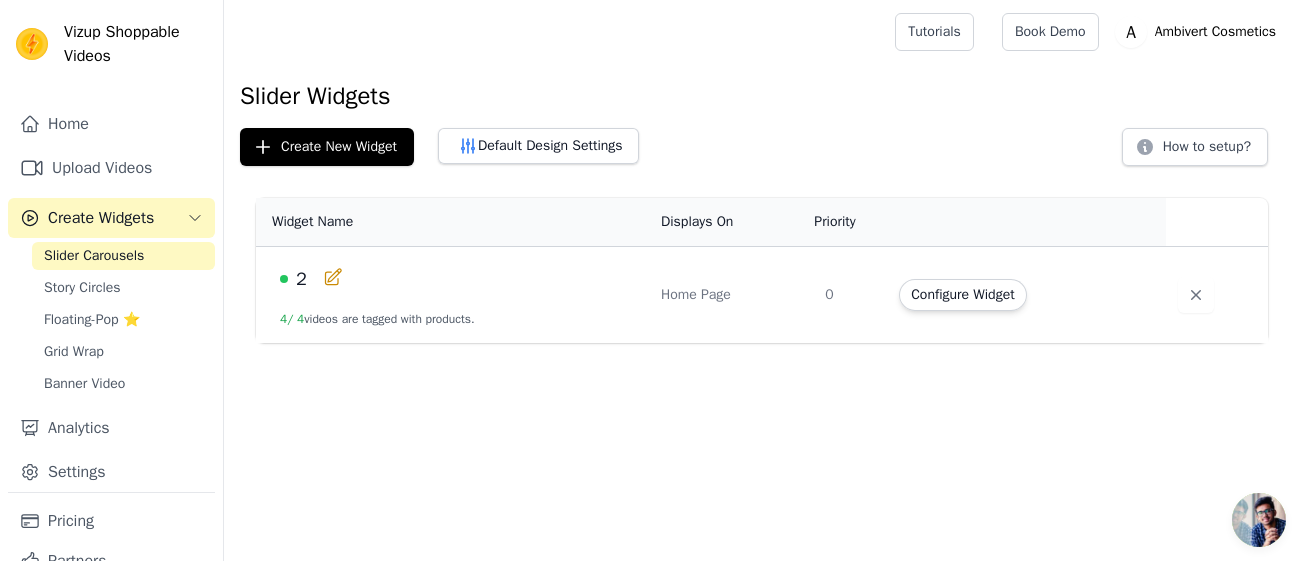 click 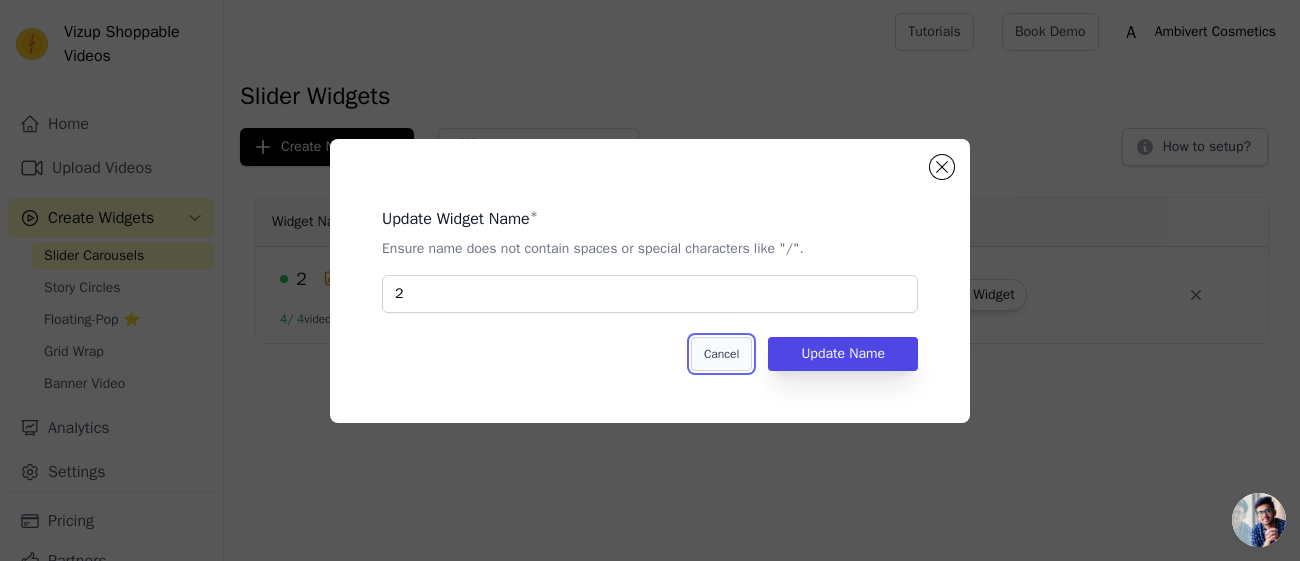 click on "Cancel" at bounding box center (721, 354) 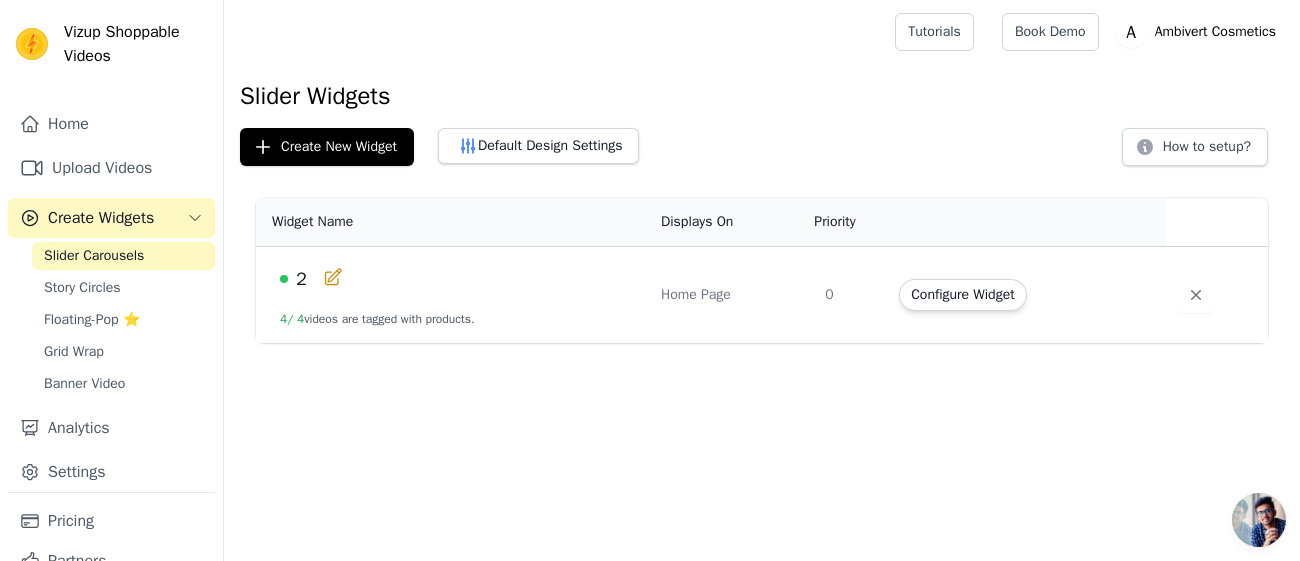 click on "2" at bounding box center [458, 279] 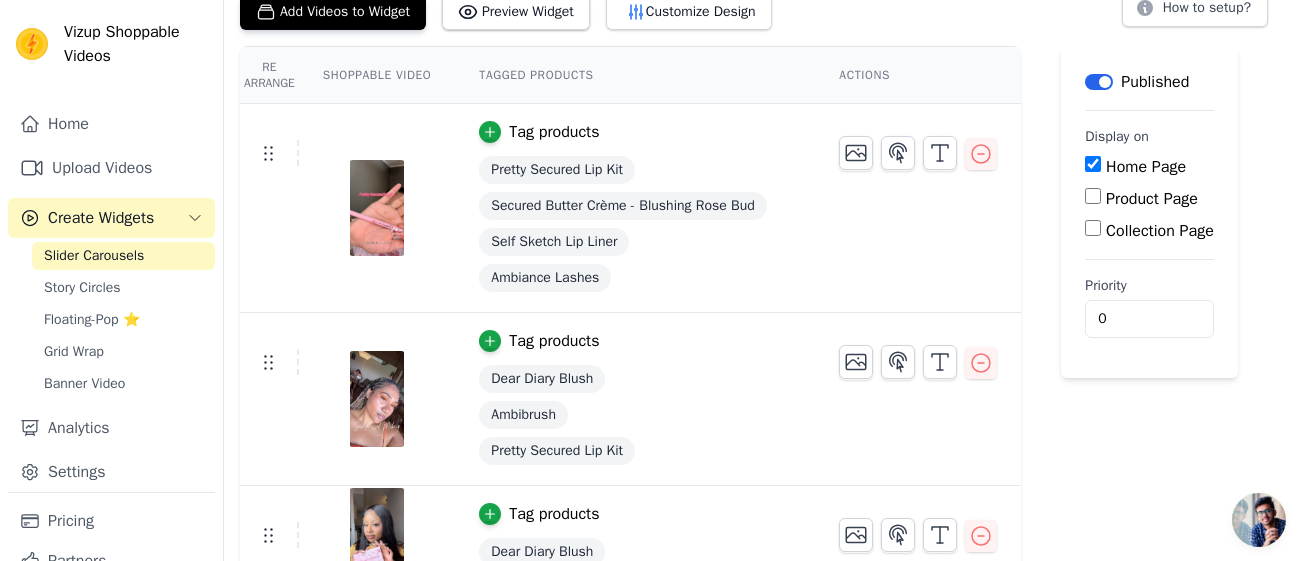scroll, scrollTop: 0, scrollLeft: 0, axis: both 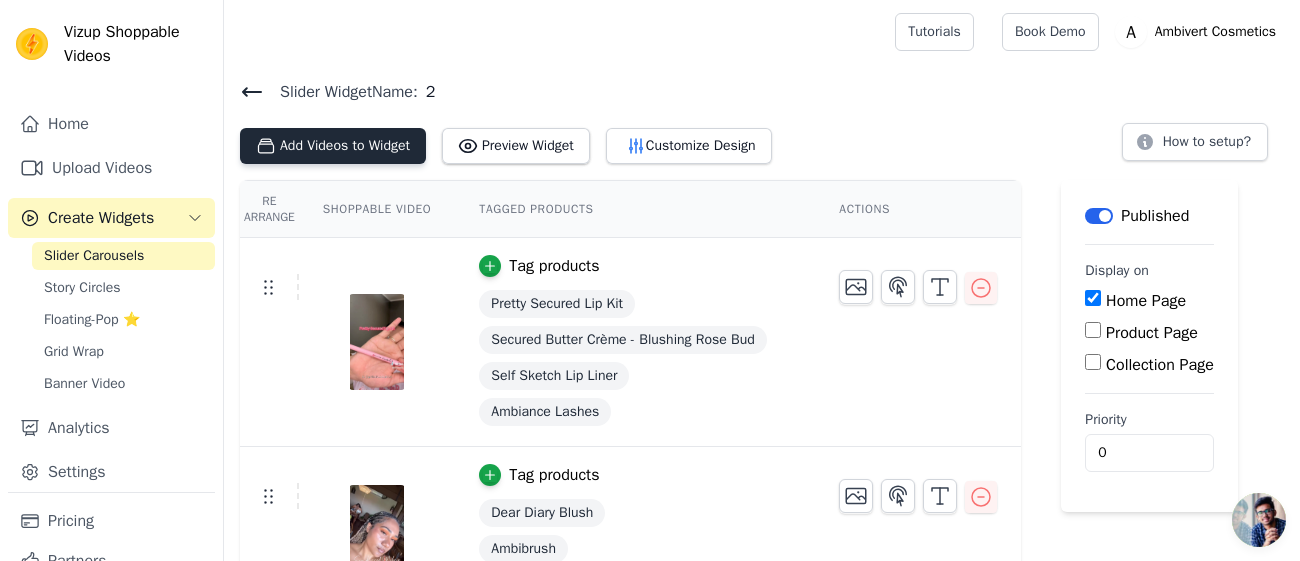 click on "Add Videos to Widget" at bounding box center [333, 146] 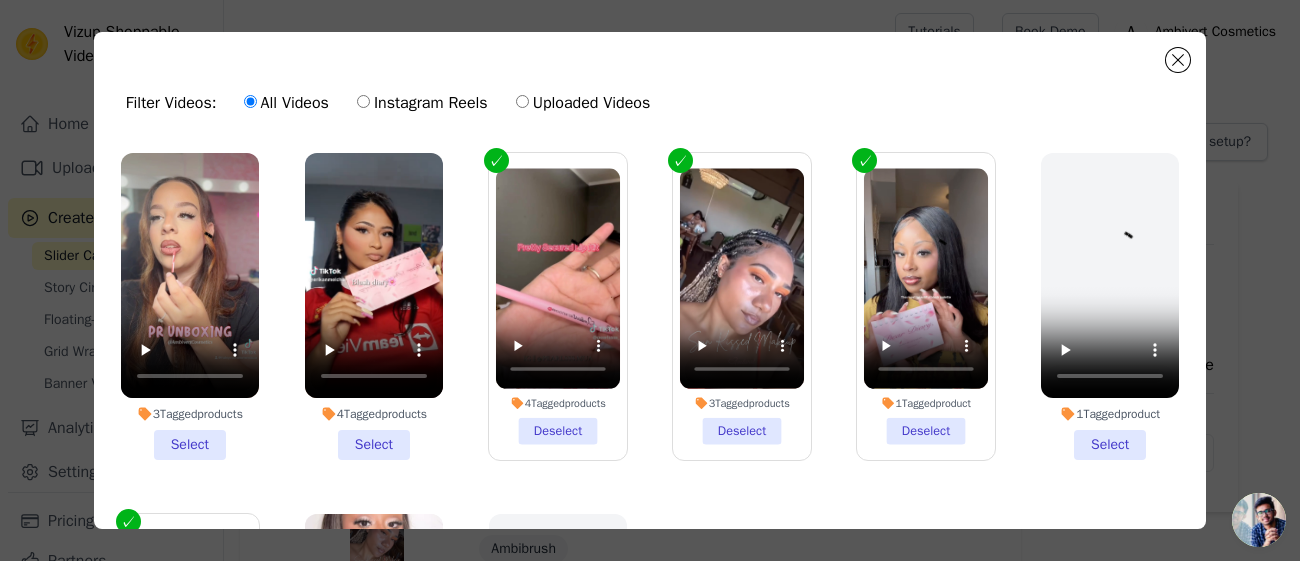 click on "4  Tagged  products     Select" at bounding box center [374, 306] 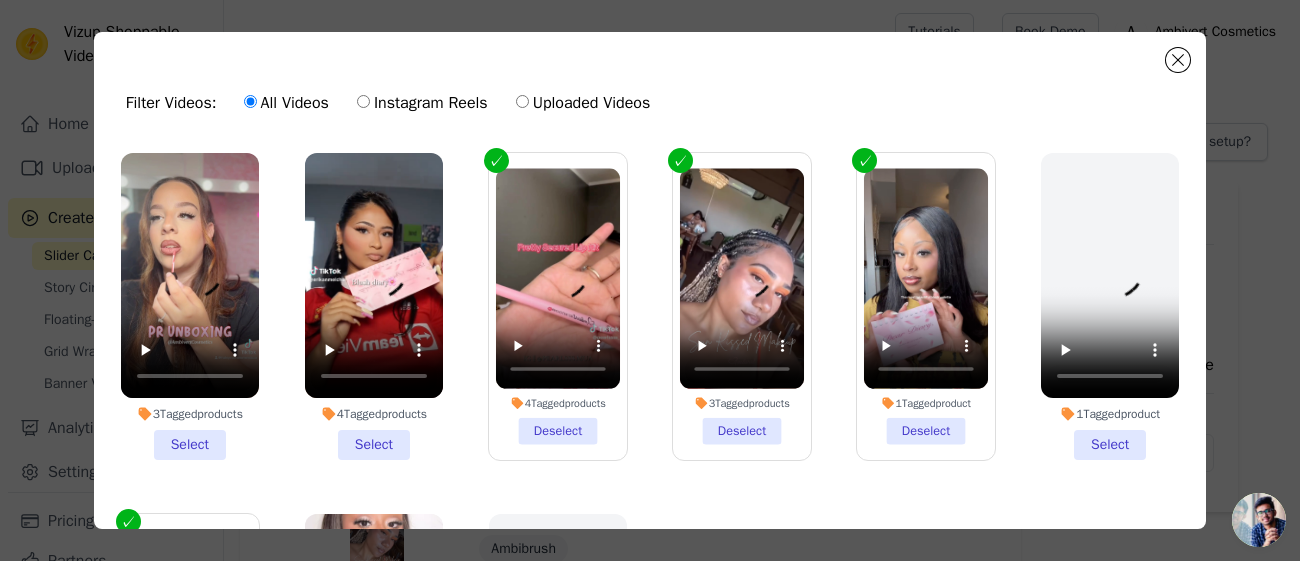 click on "4  Tagged  products     Select" at bounding box center (0, 0) 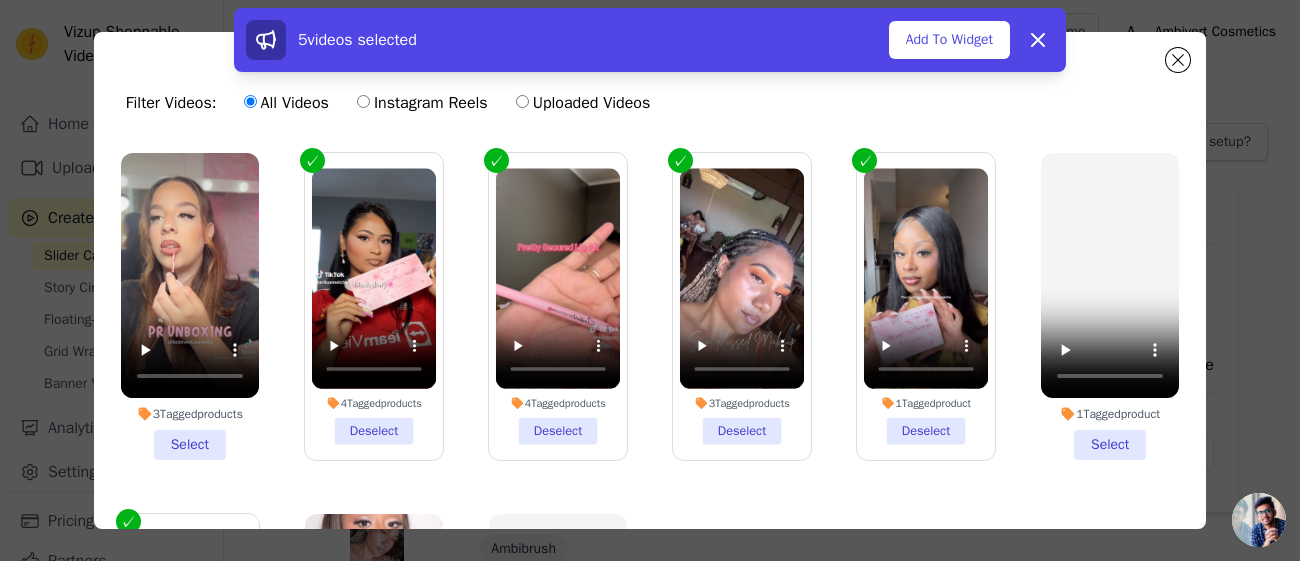 click on "3  Tagged  products     Select" at bounding box center [190, 306] 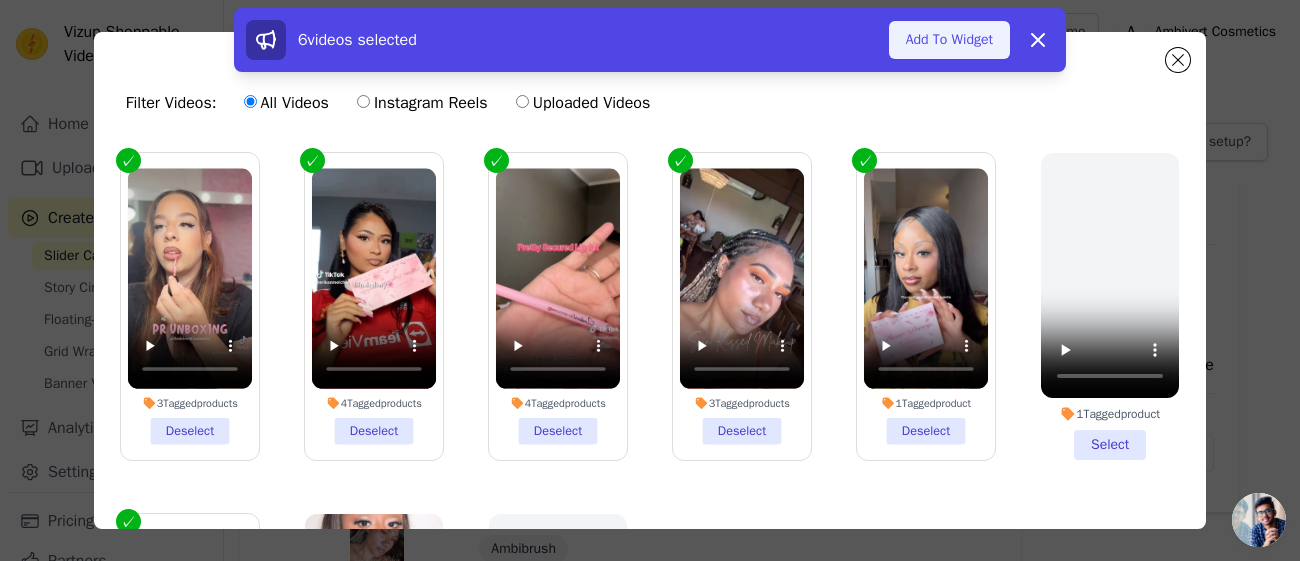 click on "Add To Widget" at bounding box center (949, 40) 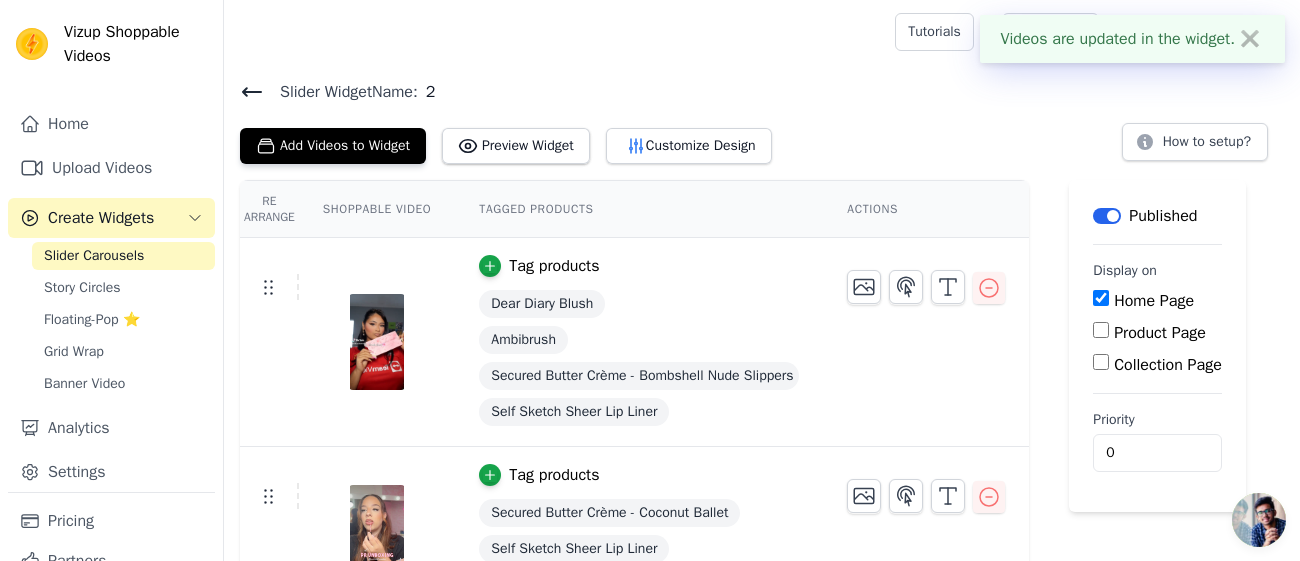 click on "✖" at bounding box center (1250, 39) 